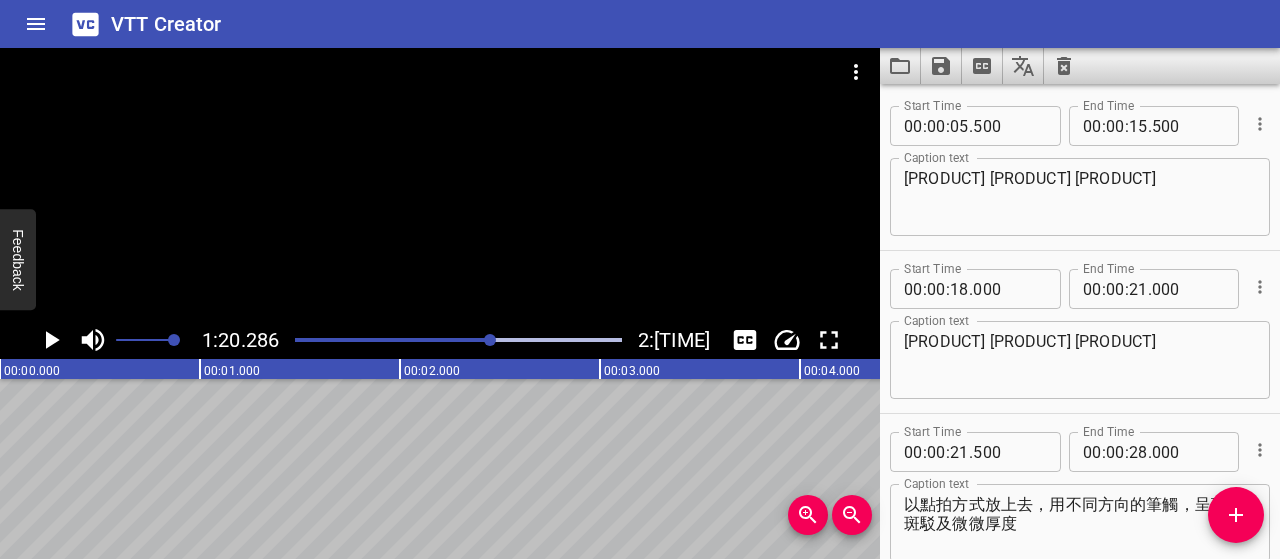 scroll, scrollTop: 0, scrollLeft: 0, axis: both 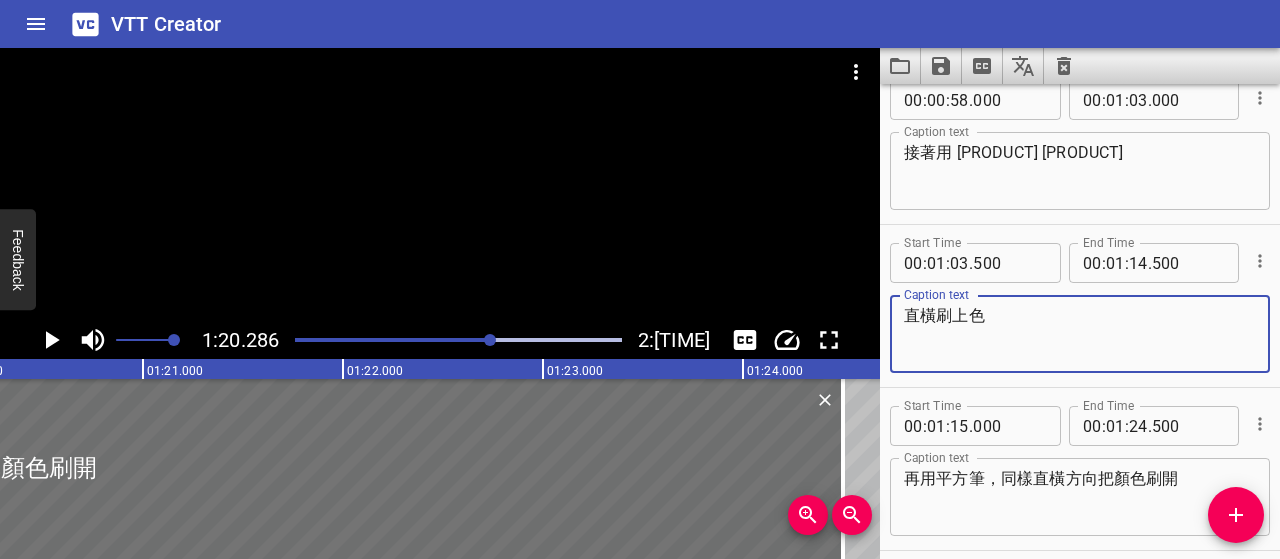 click on "直橫刷上色" at bounding box center [1080, 334] 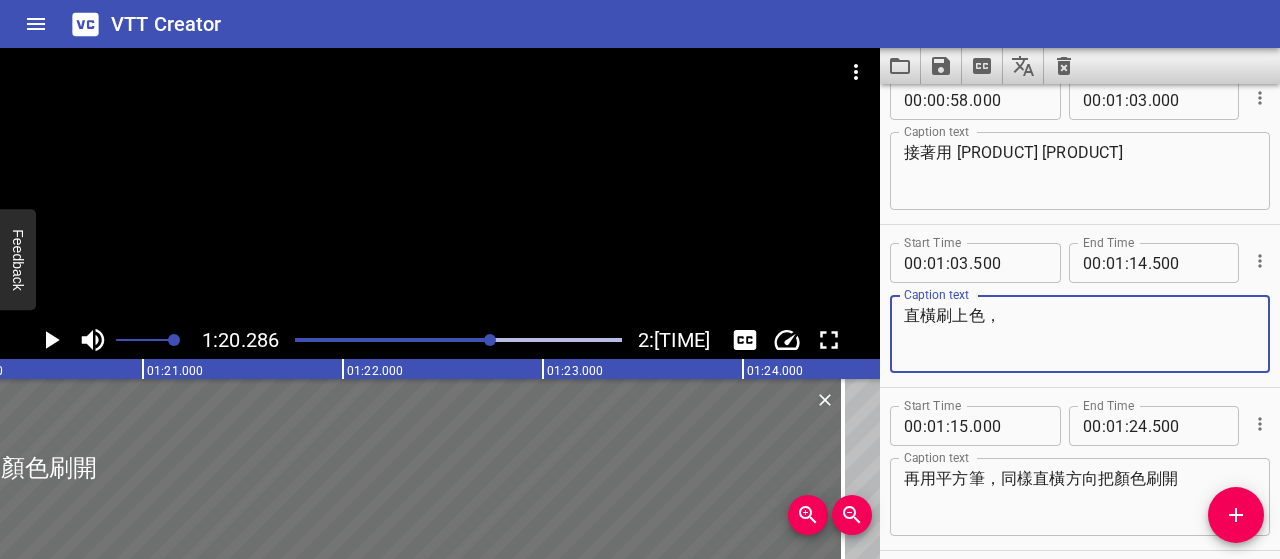 paste on "不用刷滿整條，帶點斷裂感" 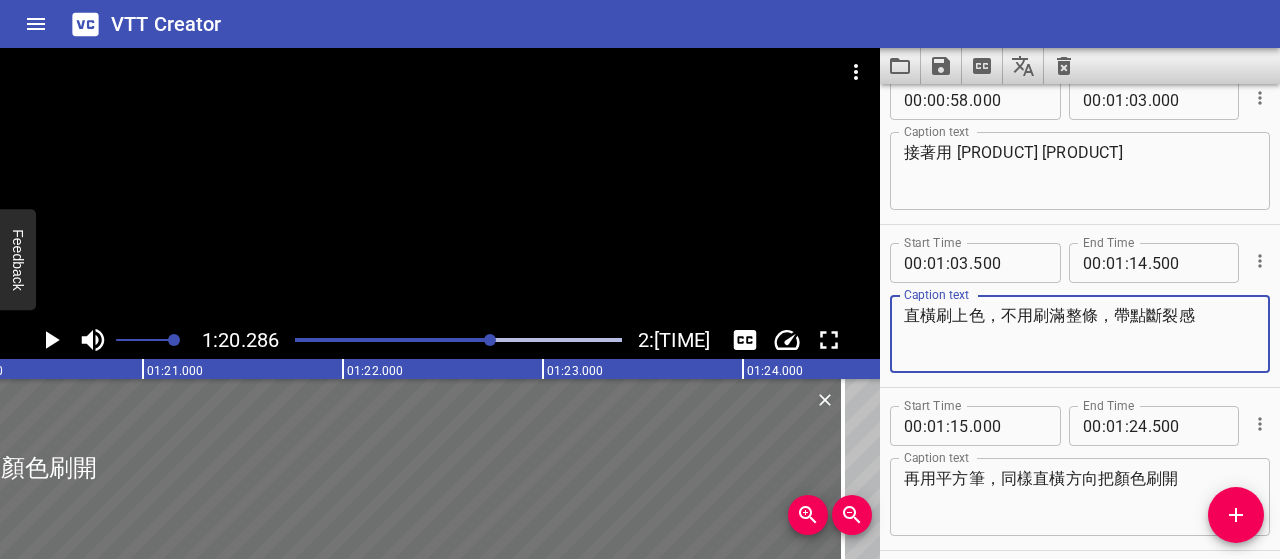 type on "直橫刷上色，不用刷滿整條，帶點斷裂感" 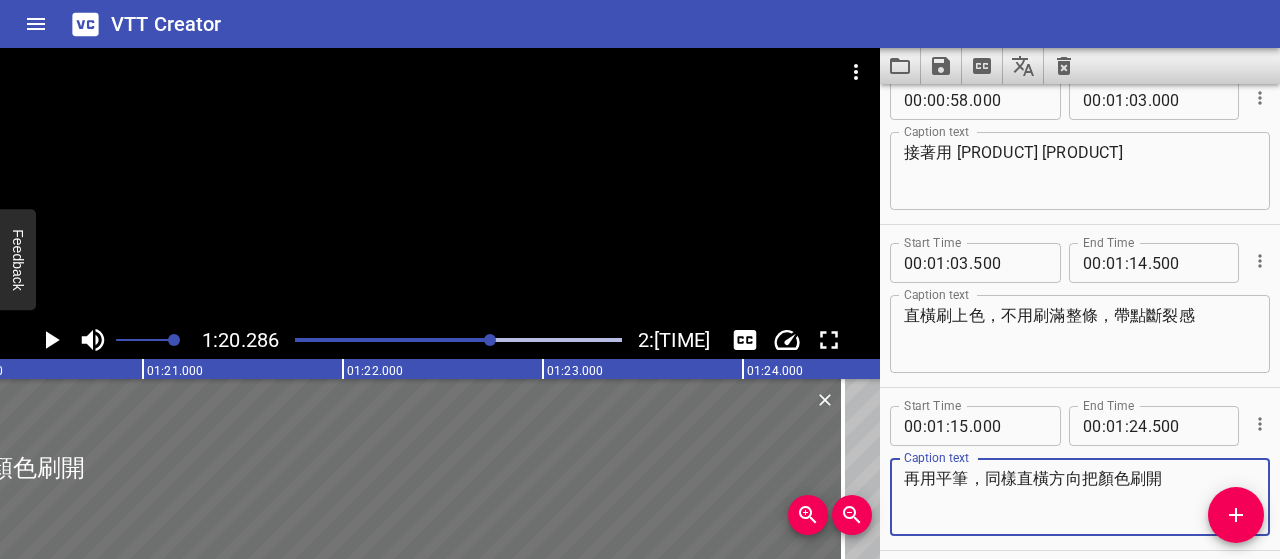 type on "再用平筆，同樣直橫方向把顏色刷開" 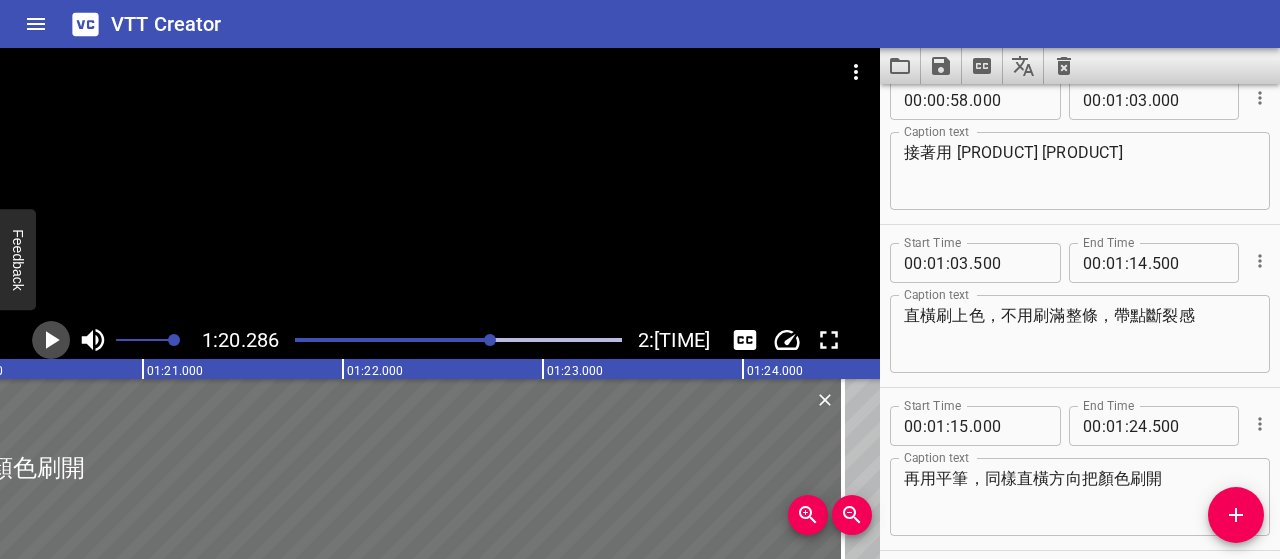 click 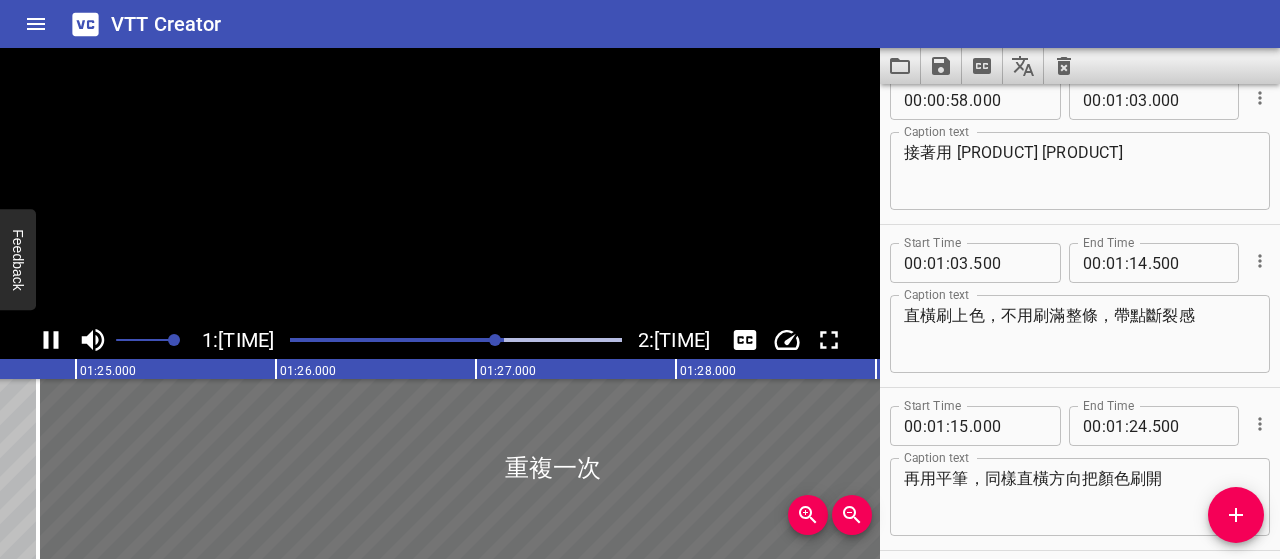scroll, scrollTop: 0, scrollLeft: 16972, axis: horizontal 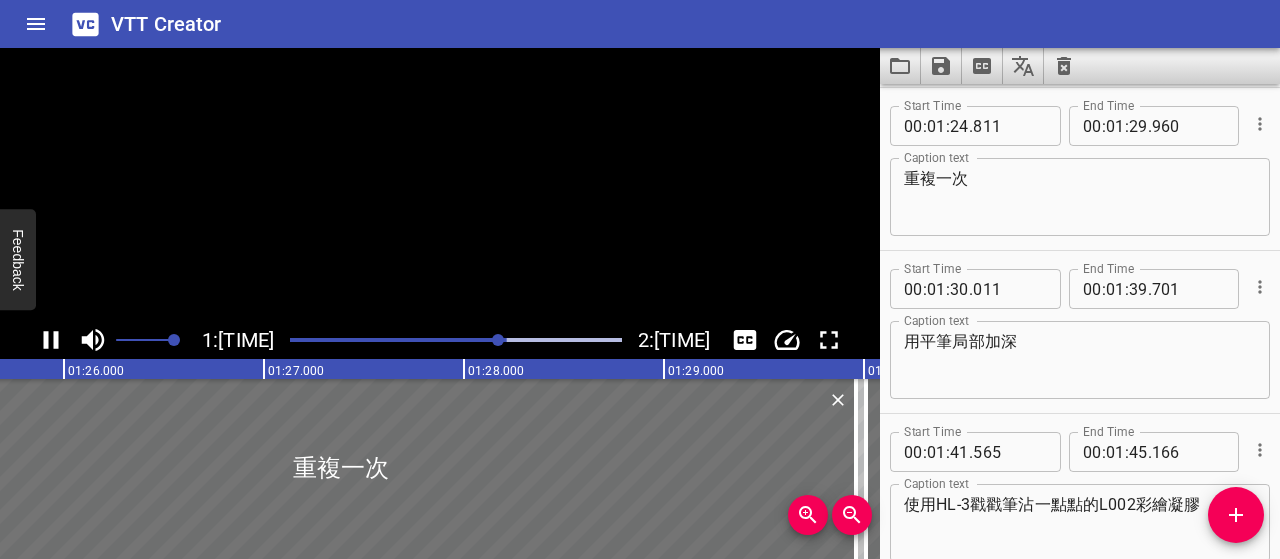 click 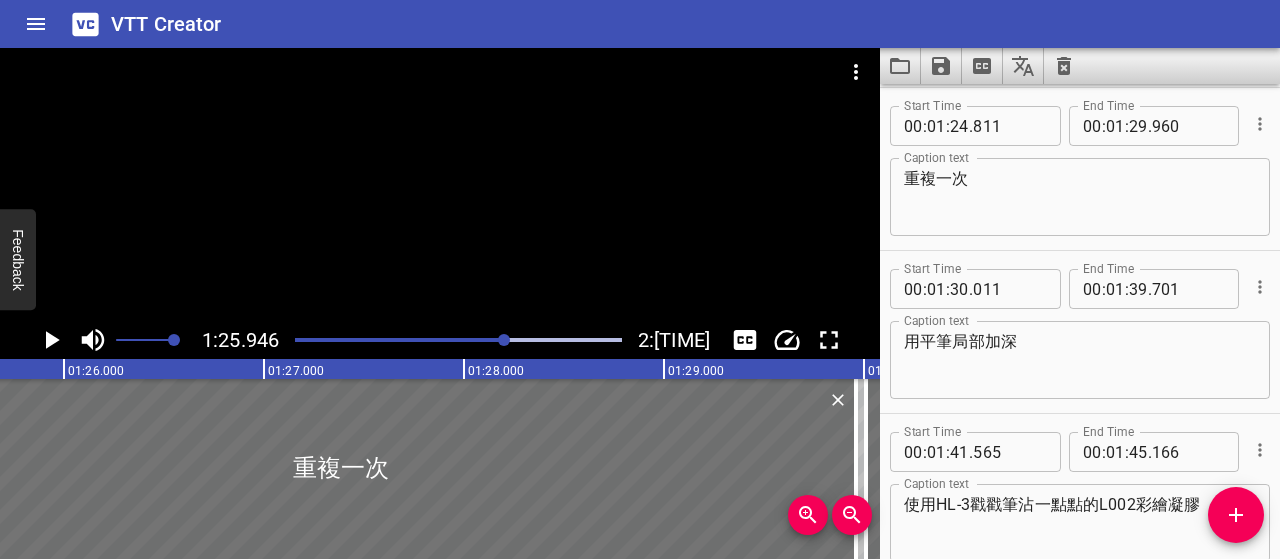scroll, scrollTop: 0, scrollLeft: 17189, axis: horizontal 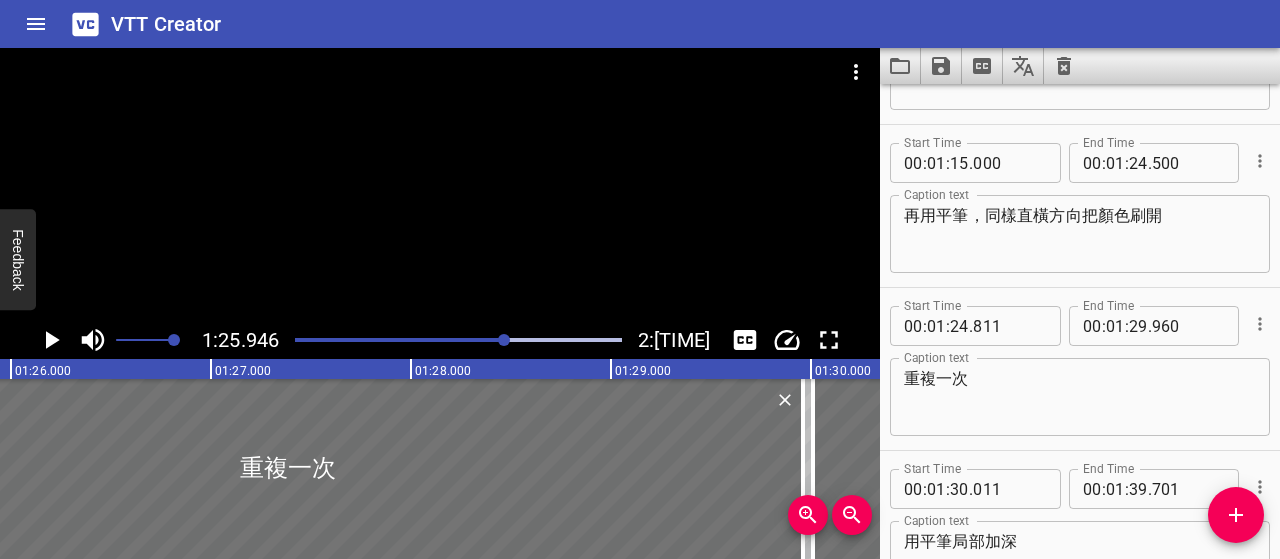 click on "重複一次" at bounding box center (1080, 397) 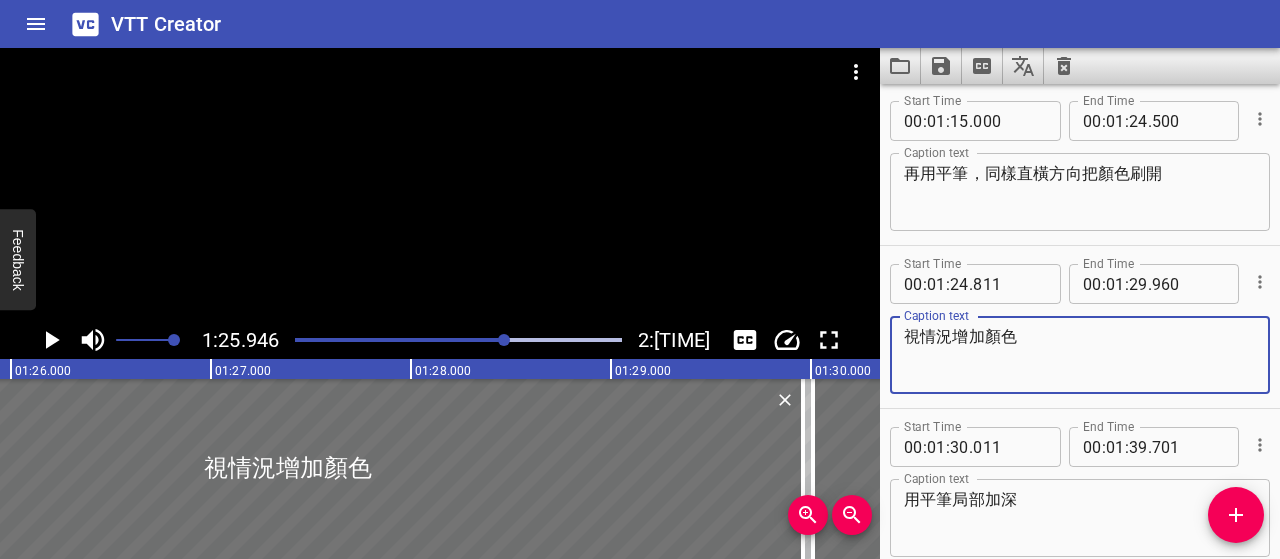 scroll, scrollTop: 1267, scrollLeft: 0, axis: vertical 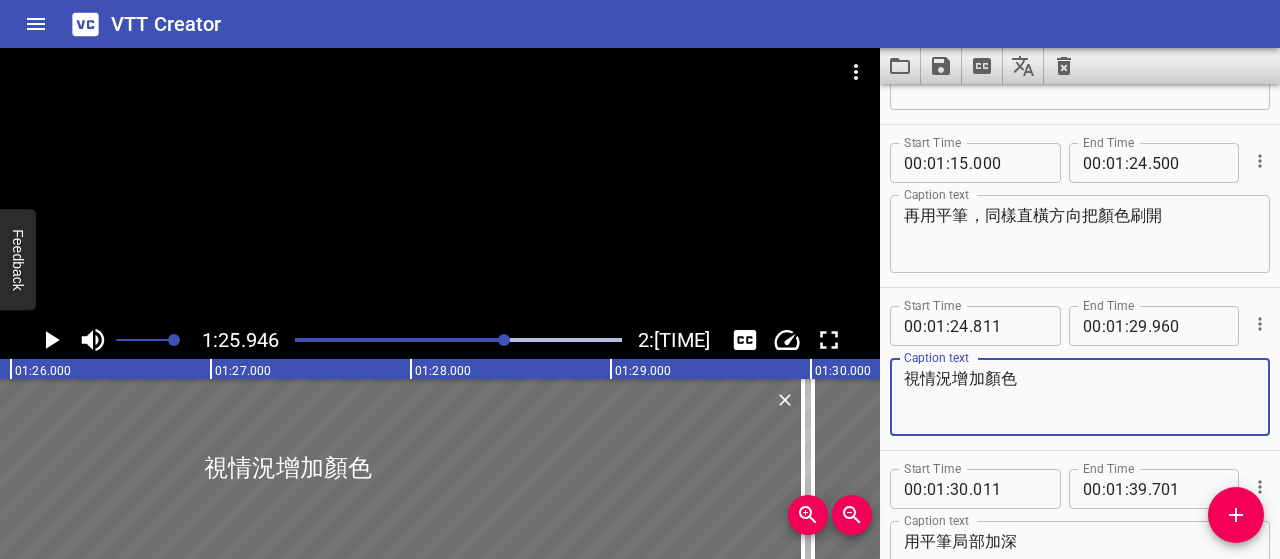 type on "視情況增加顏色" 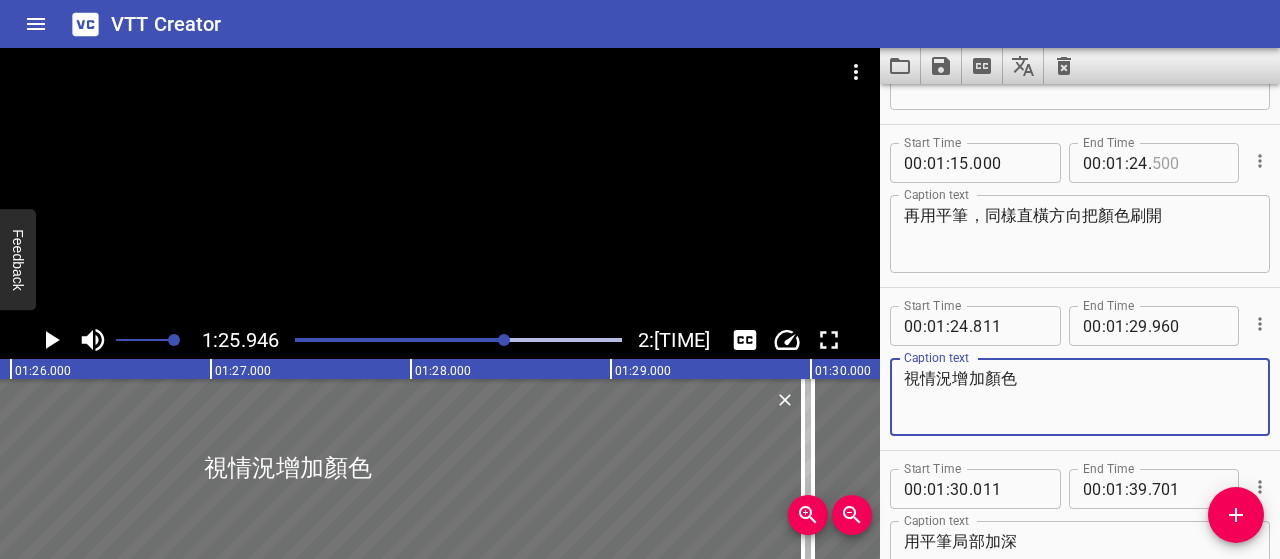 click at bounding box center (1188, 163) 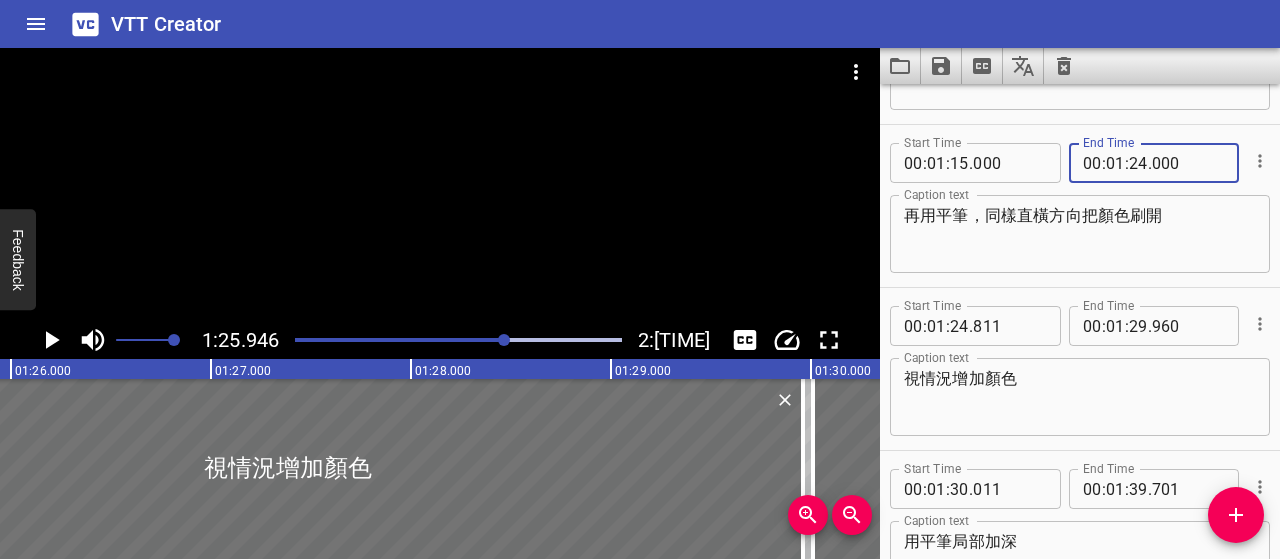 type on "000" 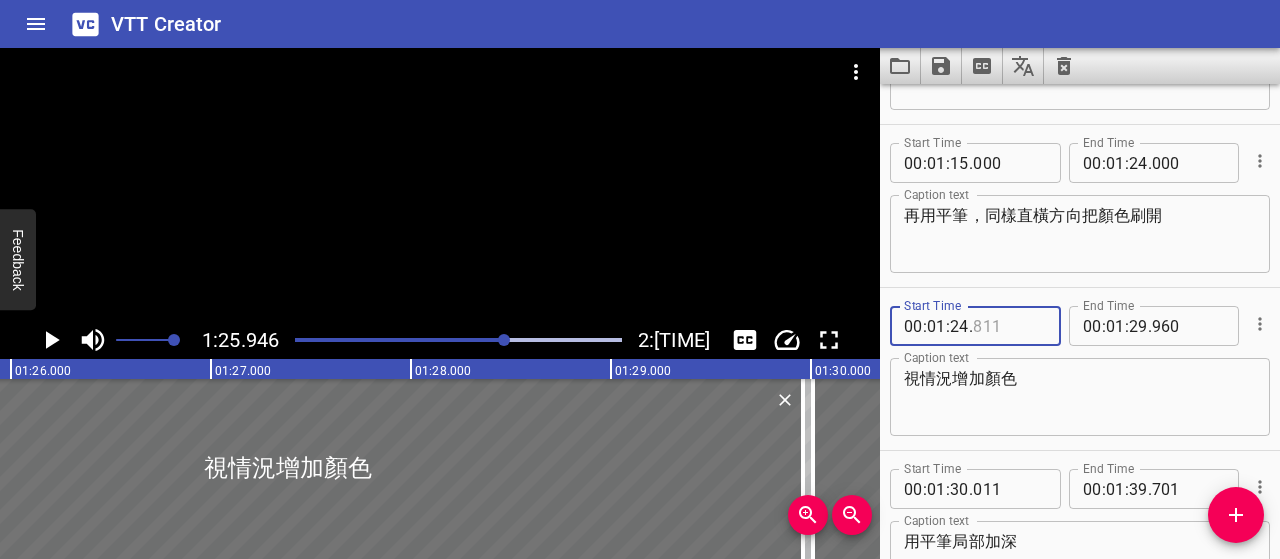 click at bounding box center (1009, 326) 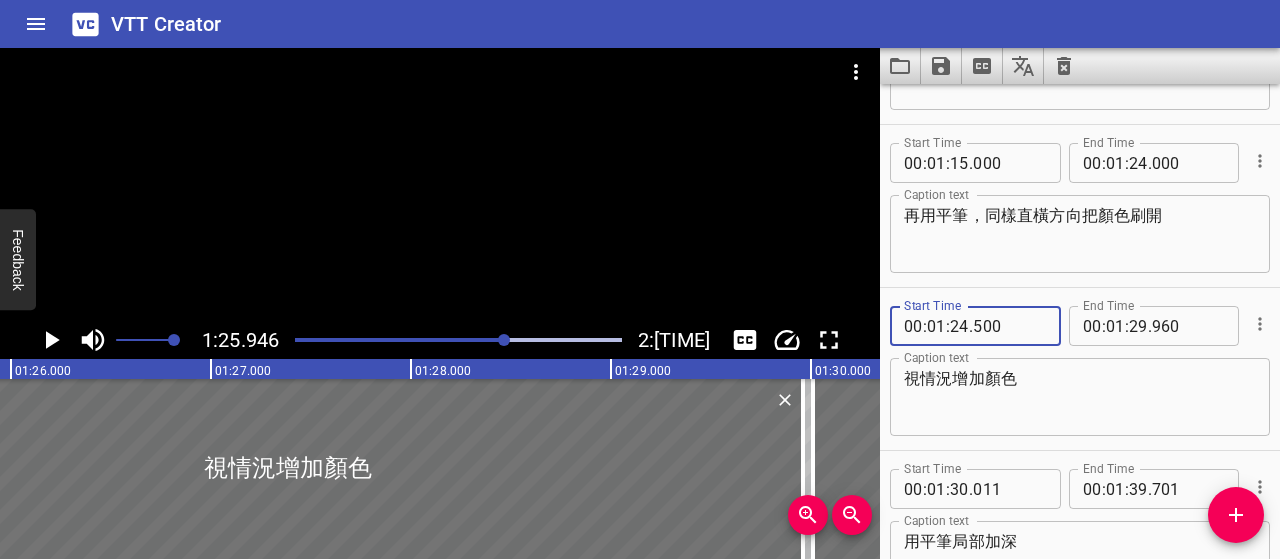 type on "500" 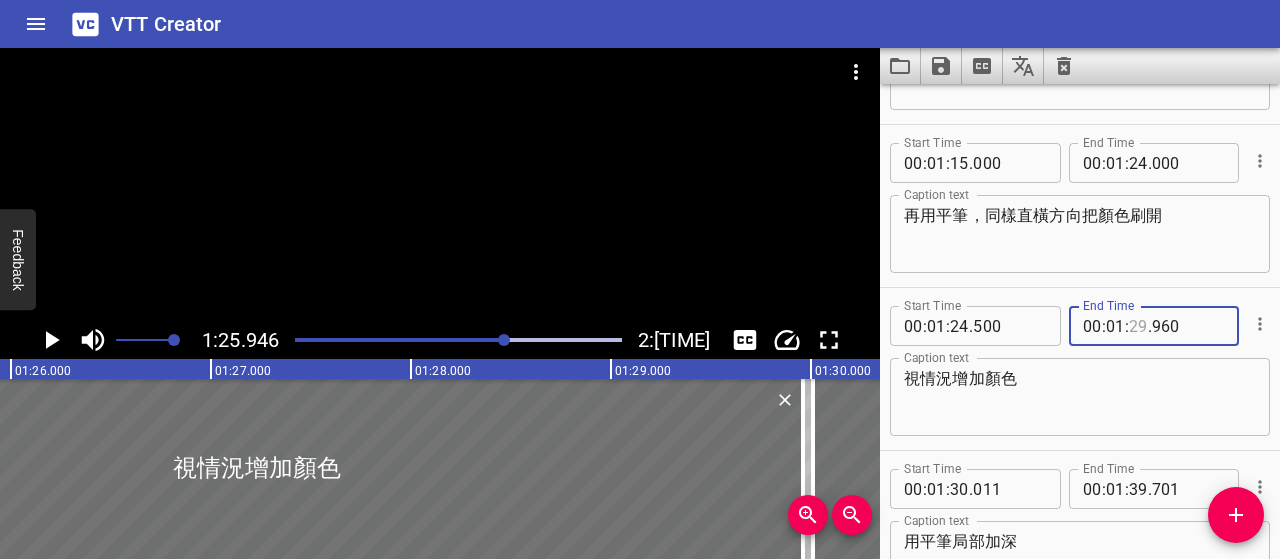 click at bounding box center (1138, 326) 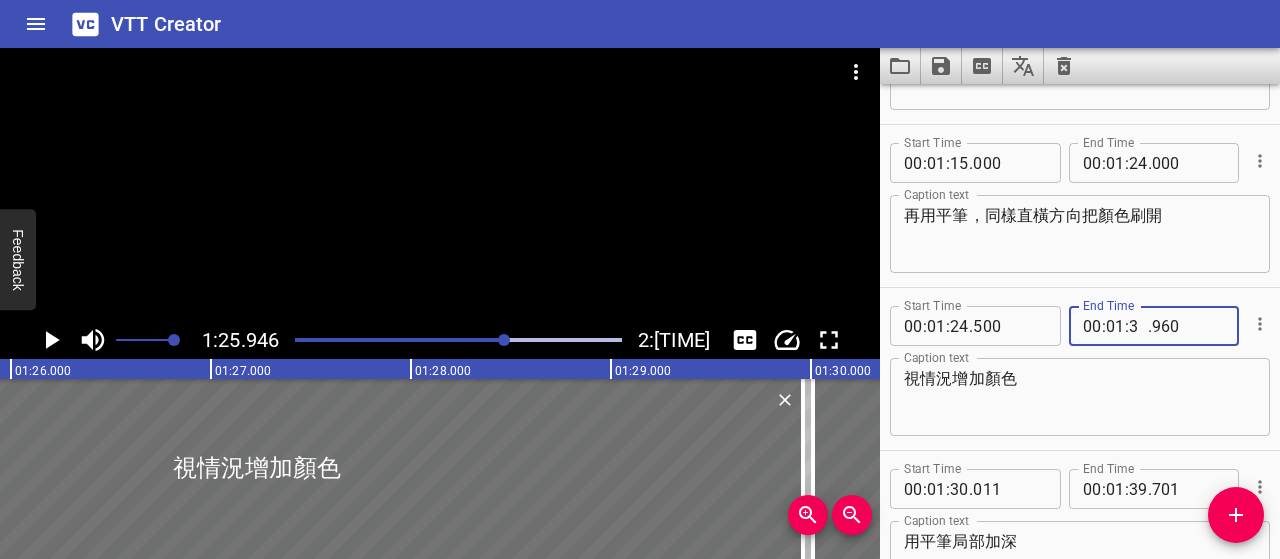 type on "39" 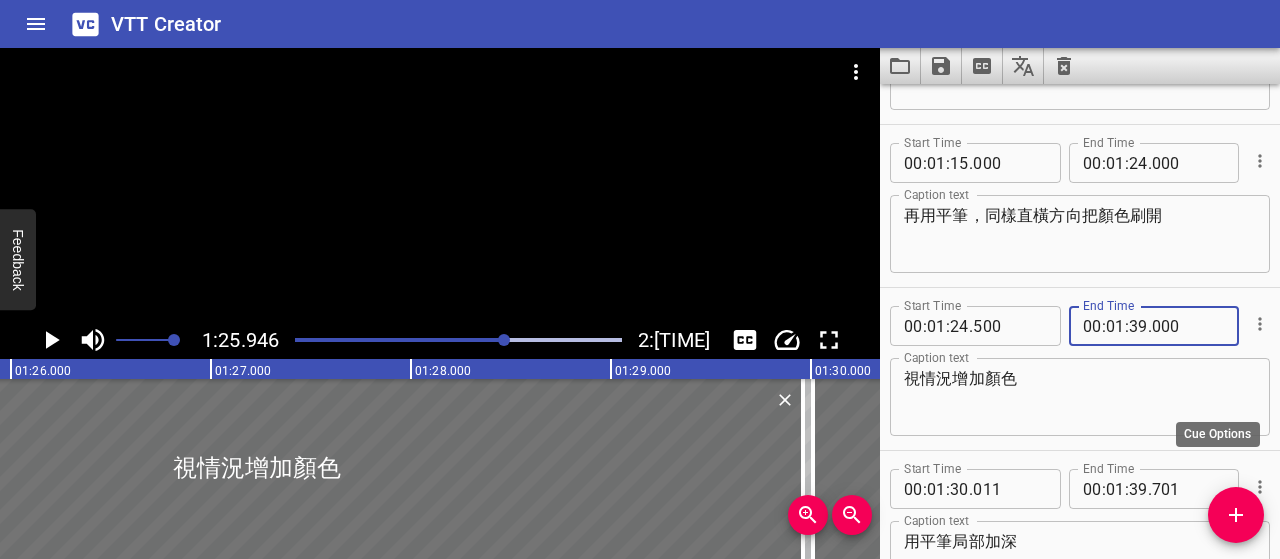 type on "000" 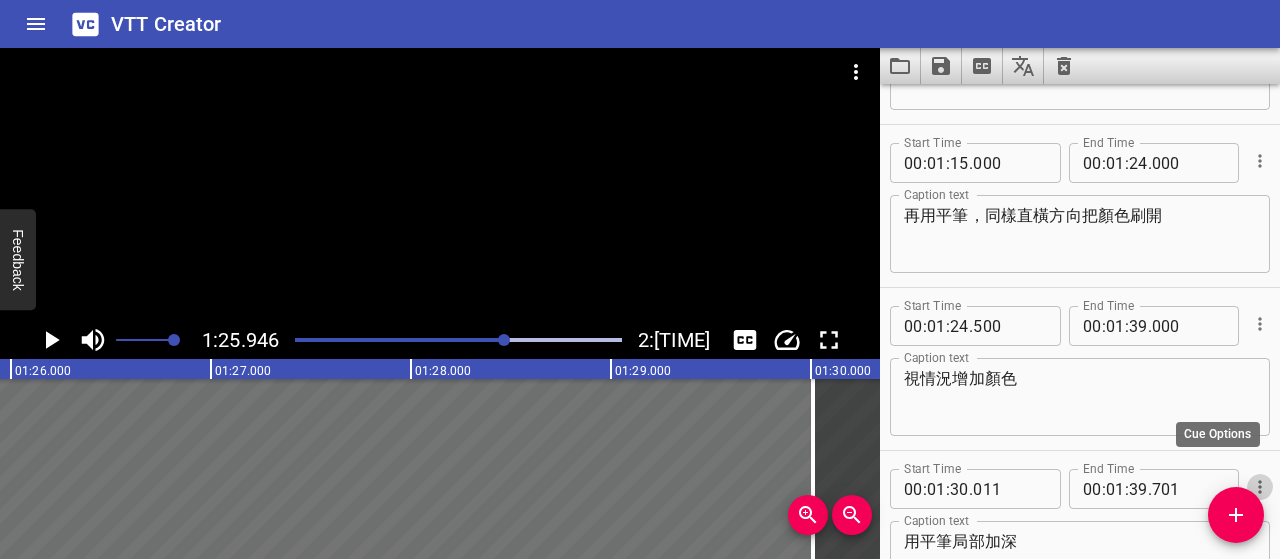 click 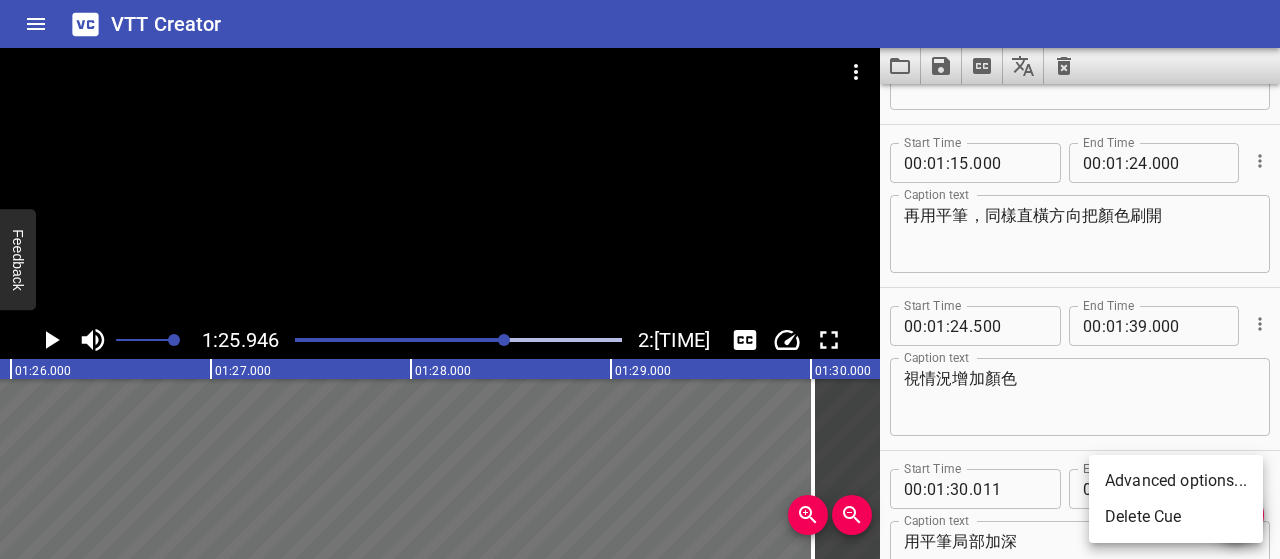 click on "Delete Cue" at bounding box center (1176, 517) 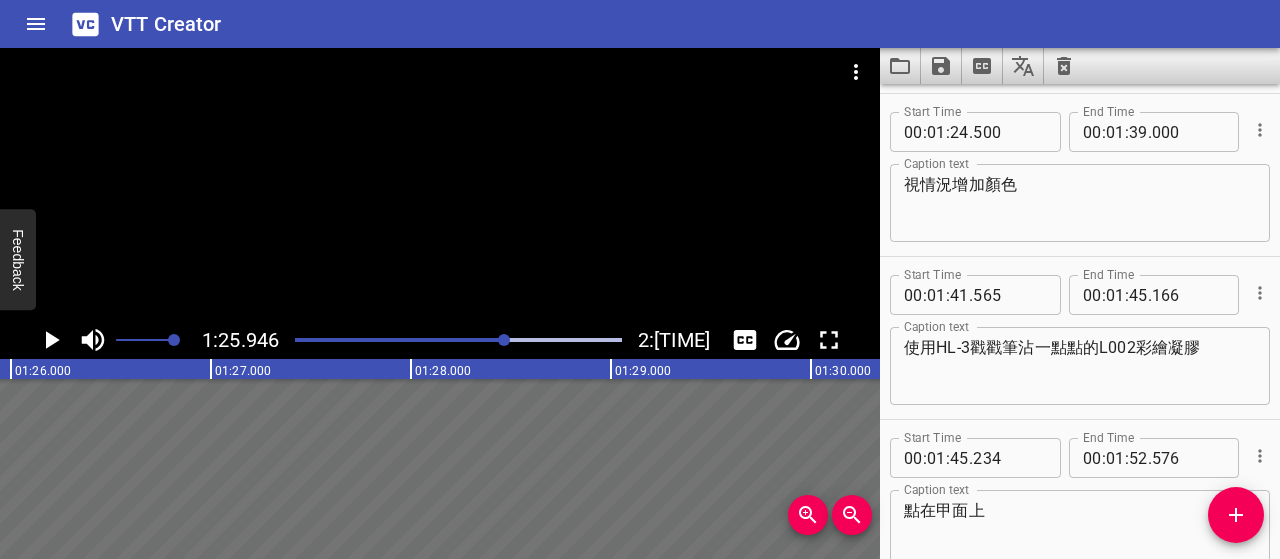 scroll, scrollTop: 1467, scrollLeft: 0, axis: vertical 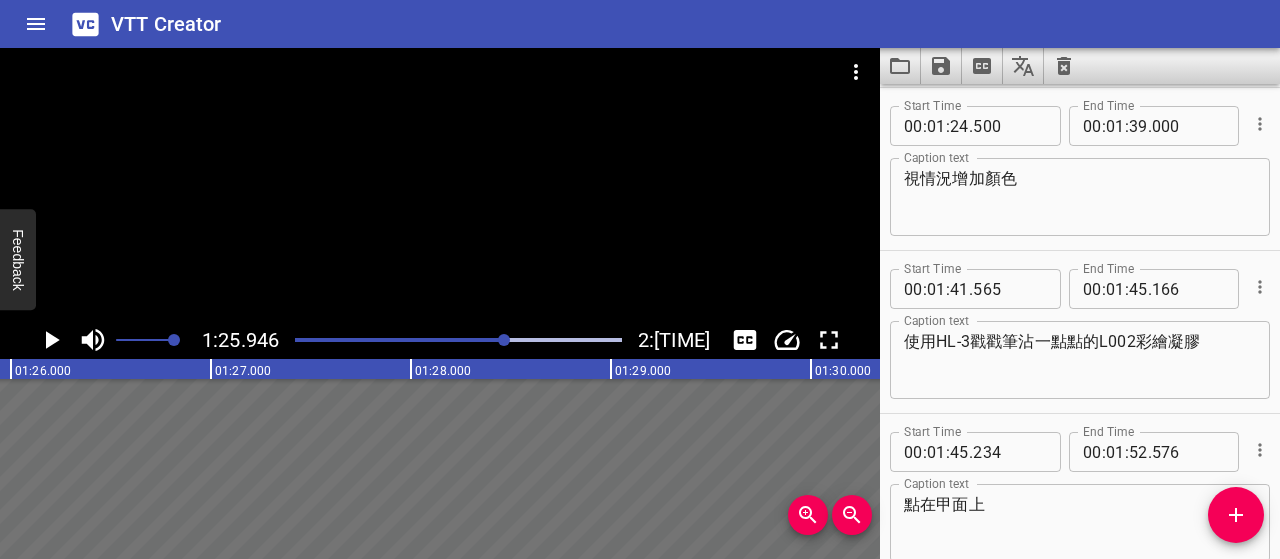 click 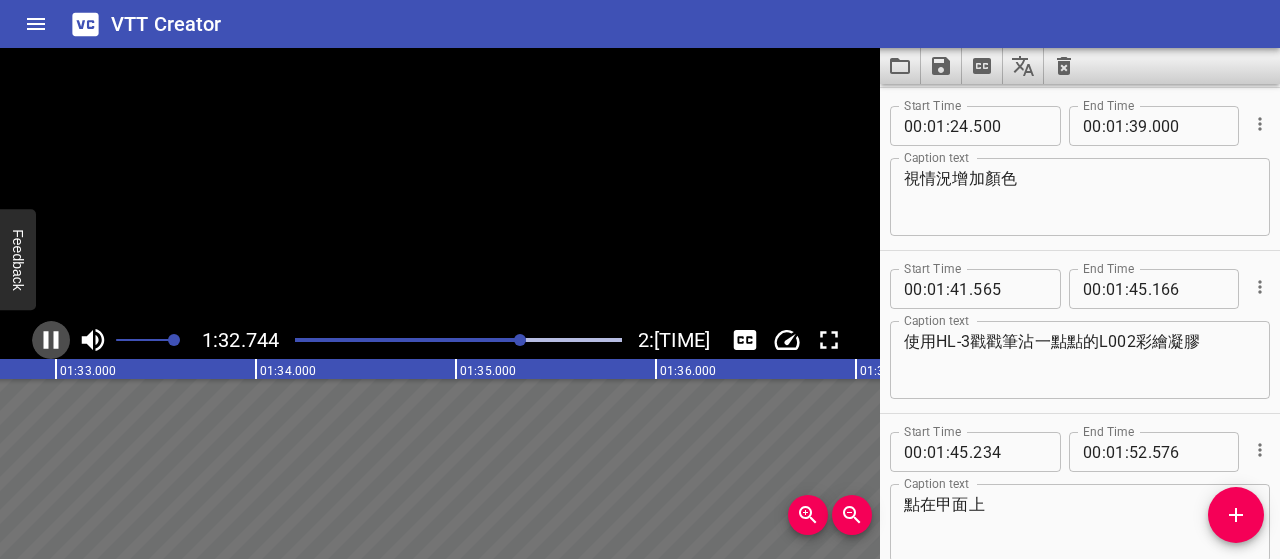 click 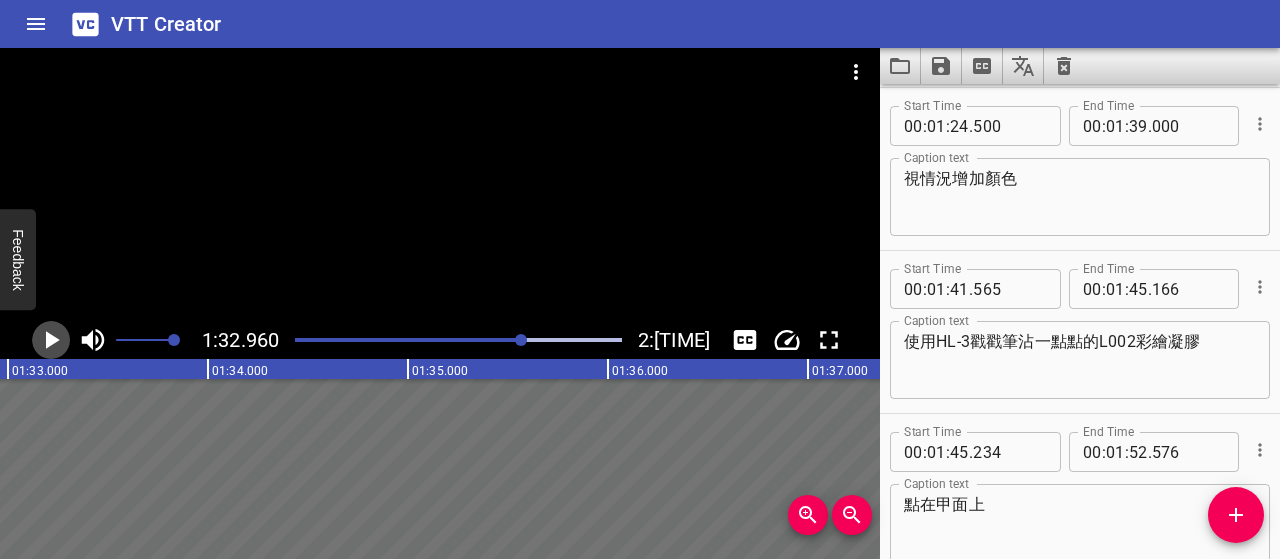 click 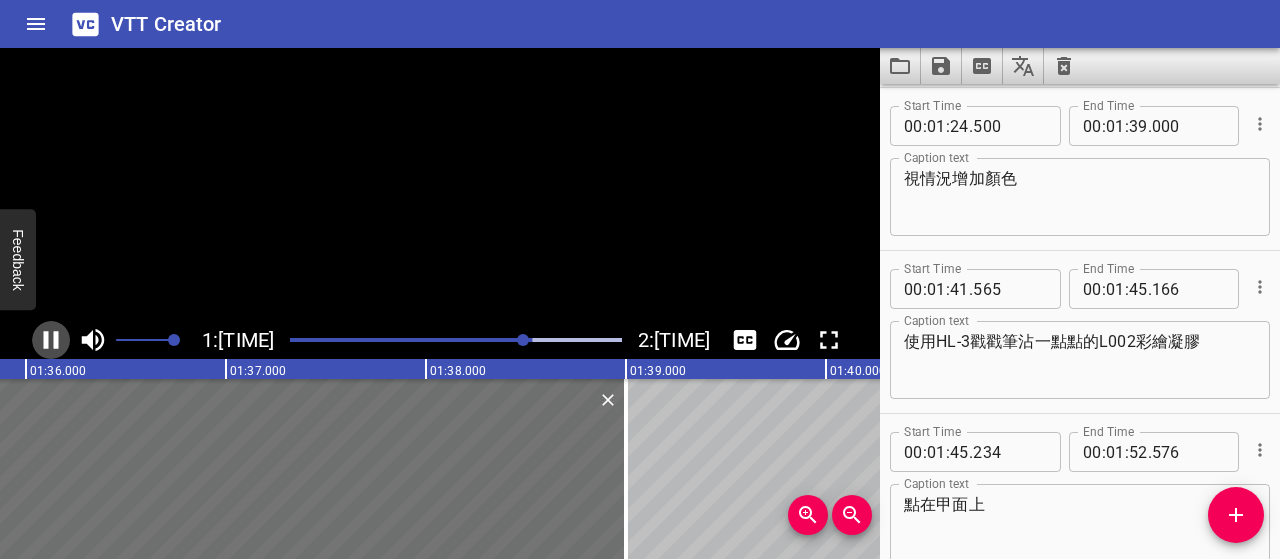 click 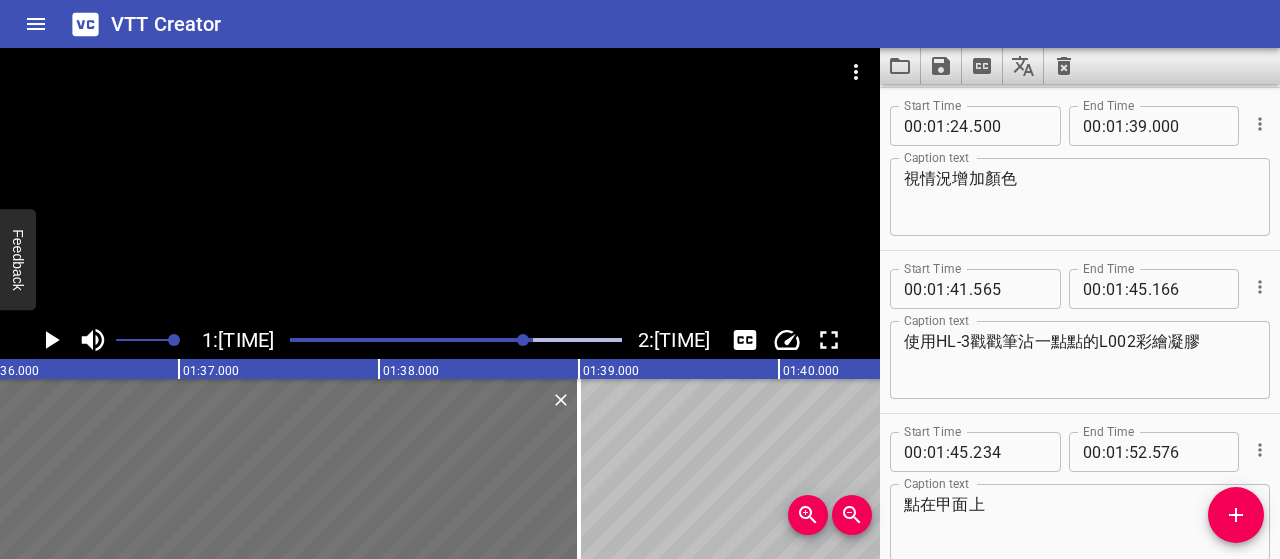 scroll, scrollTop: 0, scrollLeft: 19225, axis: horizontal 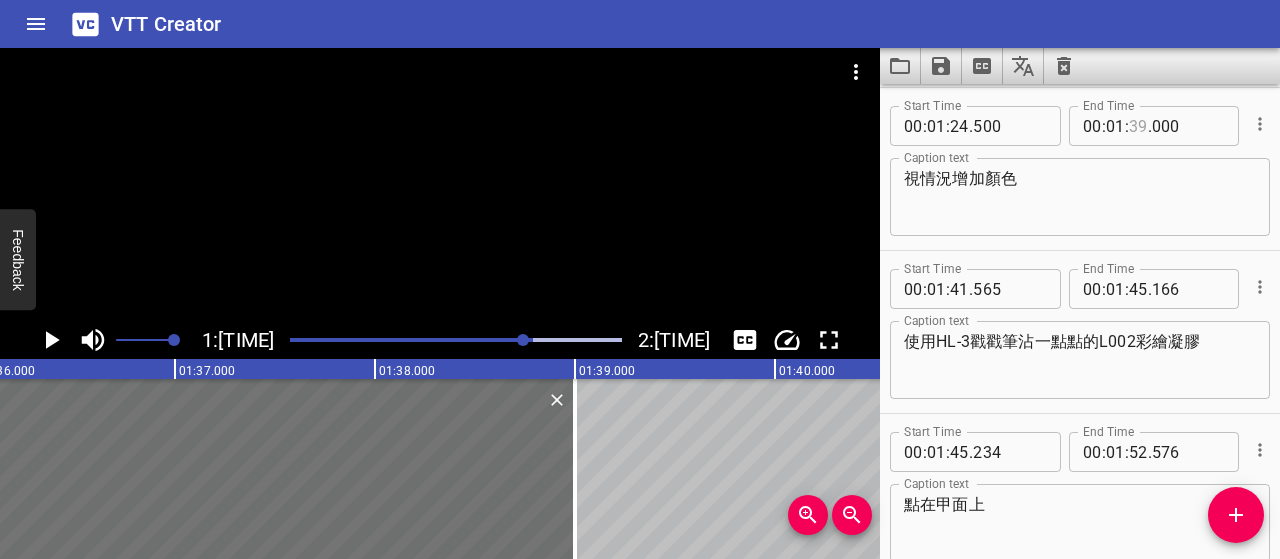 click at bounding box center [1138, 126] 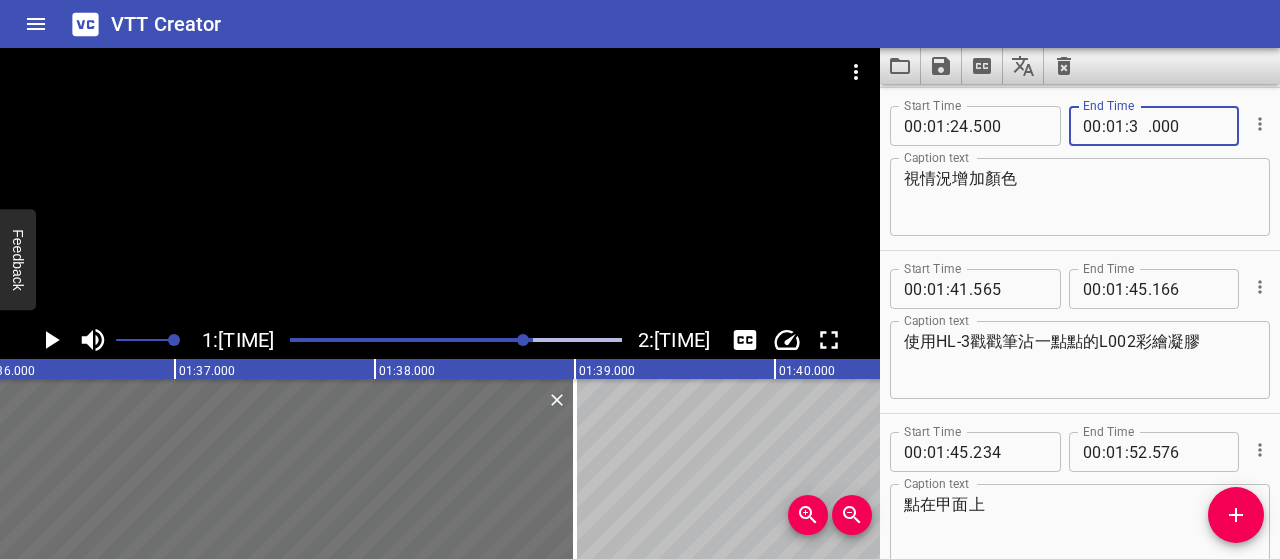 type on "30" 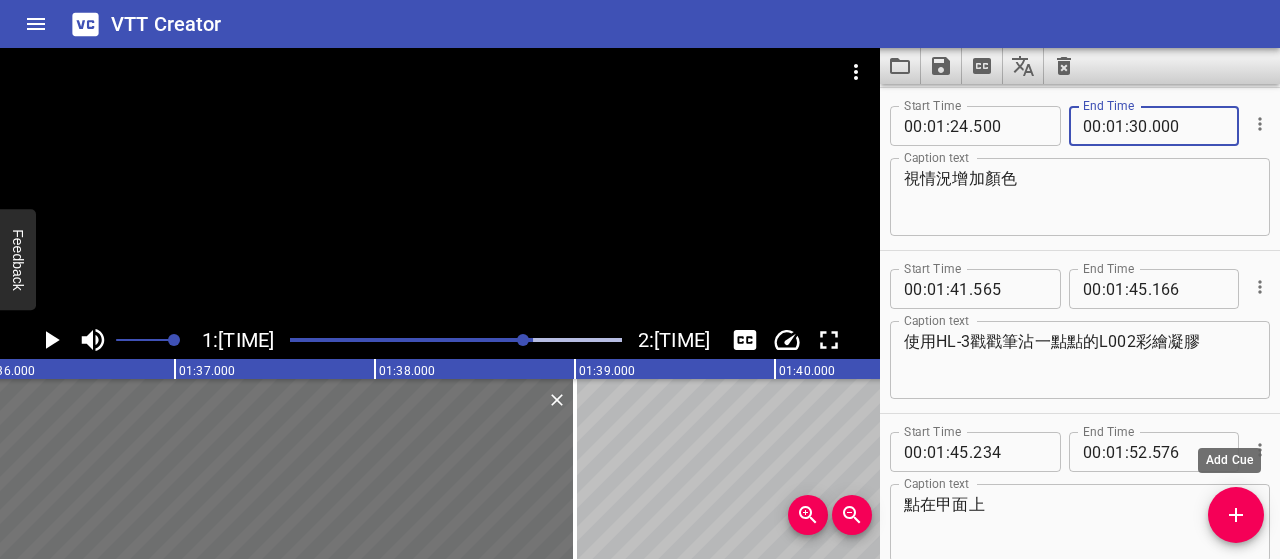 type on "000" 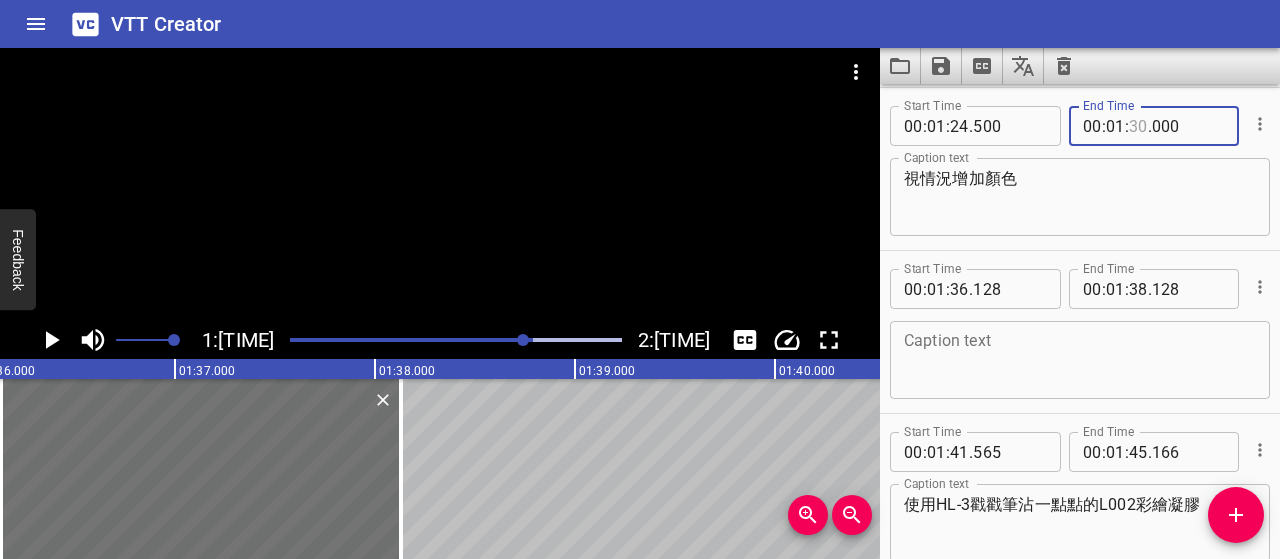 click at bounding box center [1138, 126] 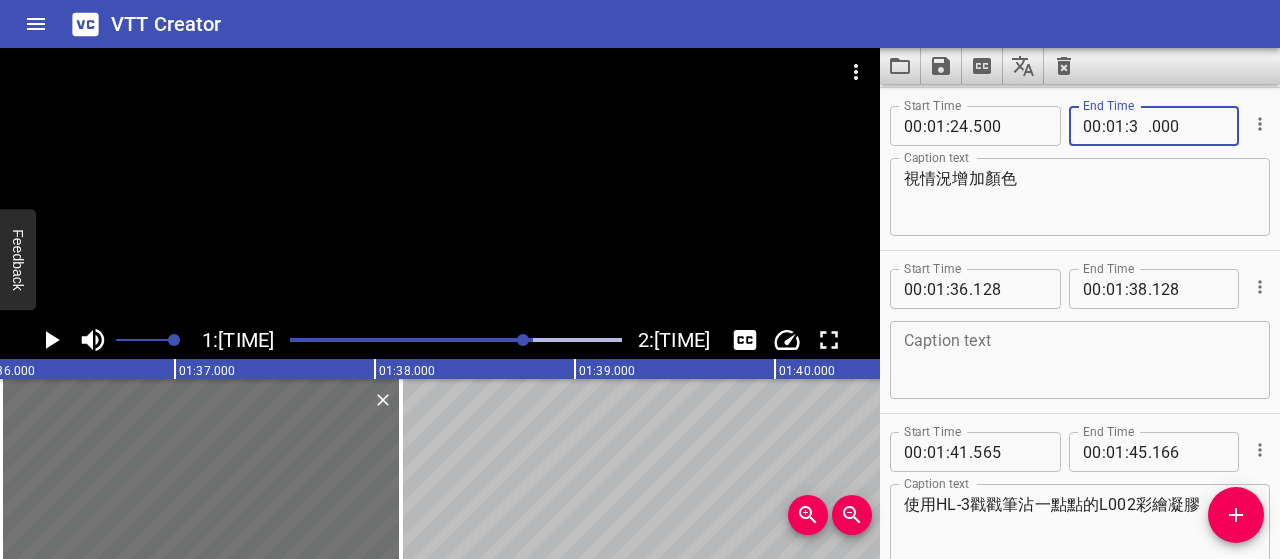 type on "31" 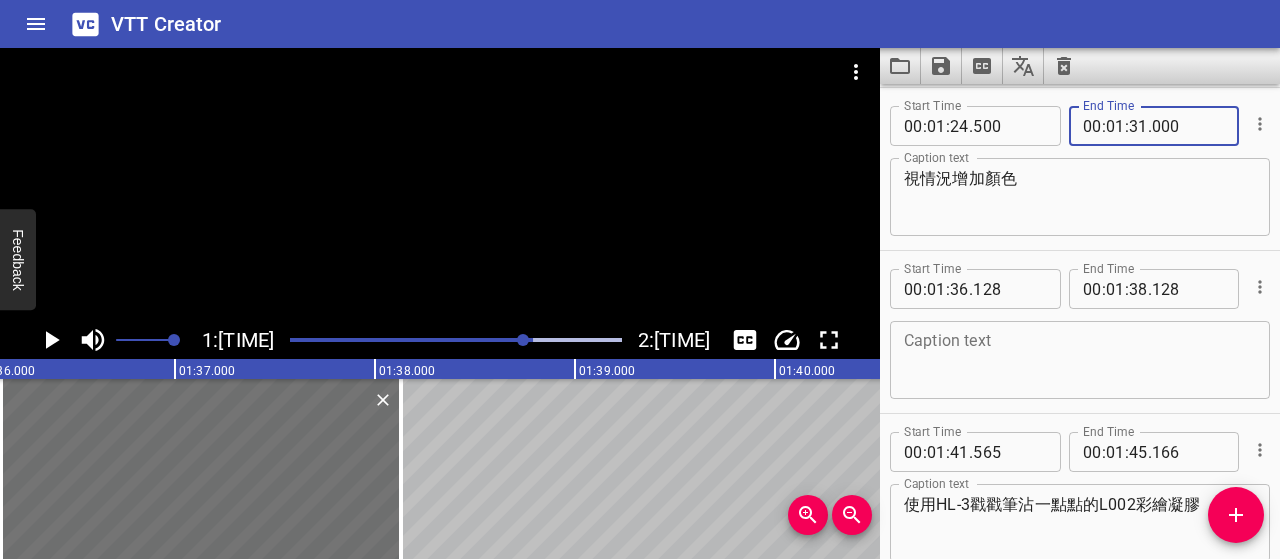 type on "000" 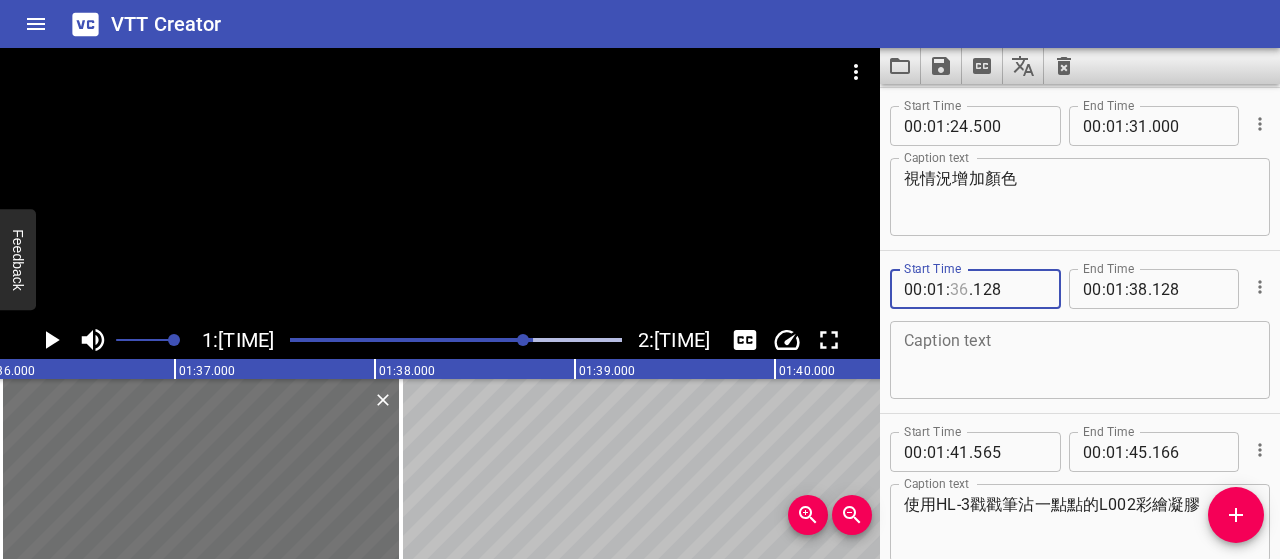 click at bounding box center (959, 289) 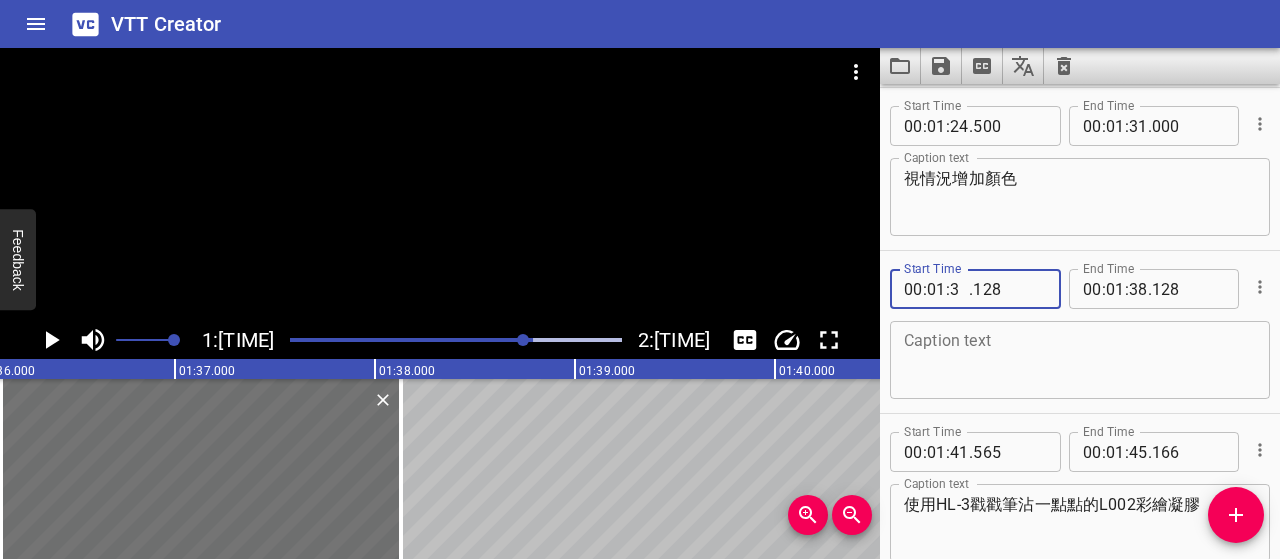 type on "31" 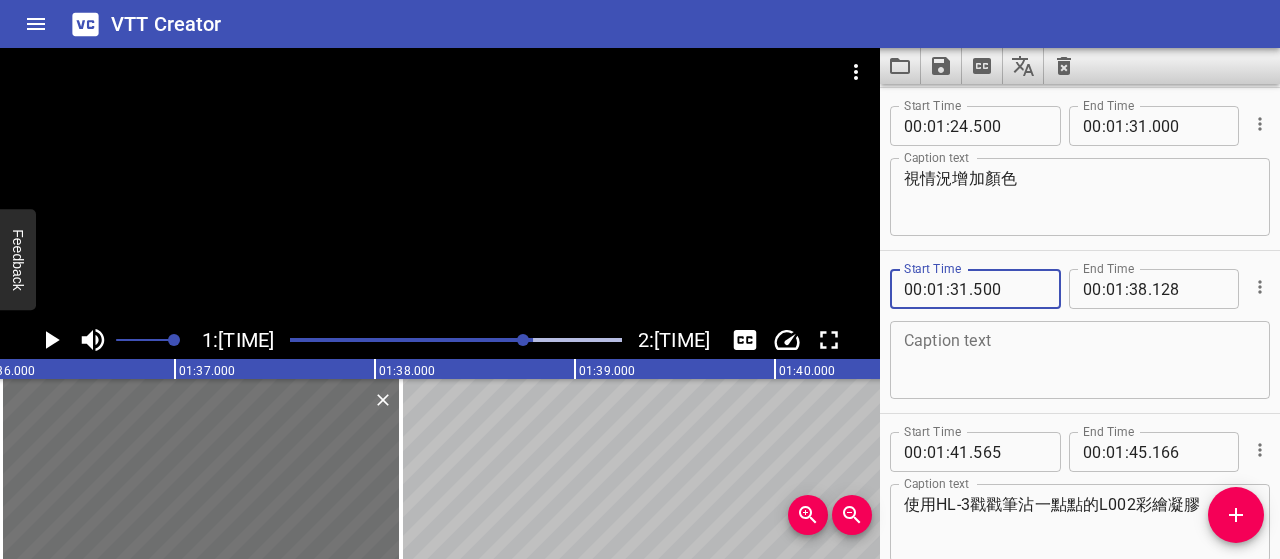 type on "500" 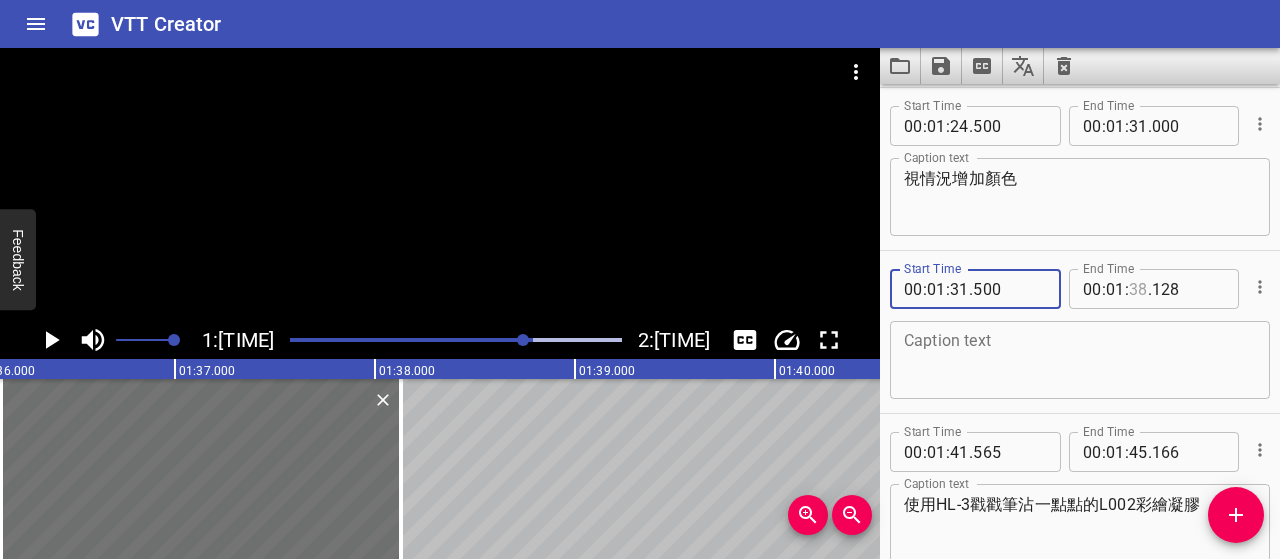 click at bounding box center [1138, 289] 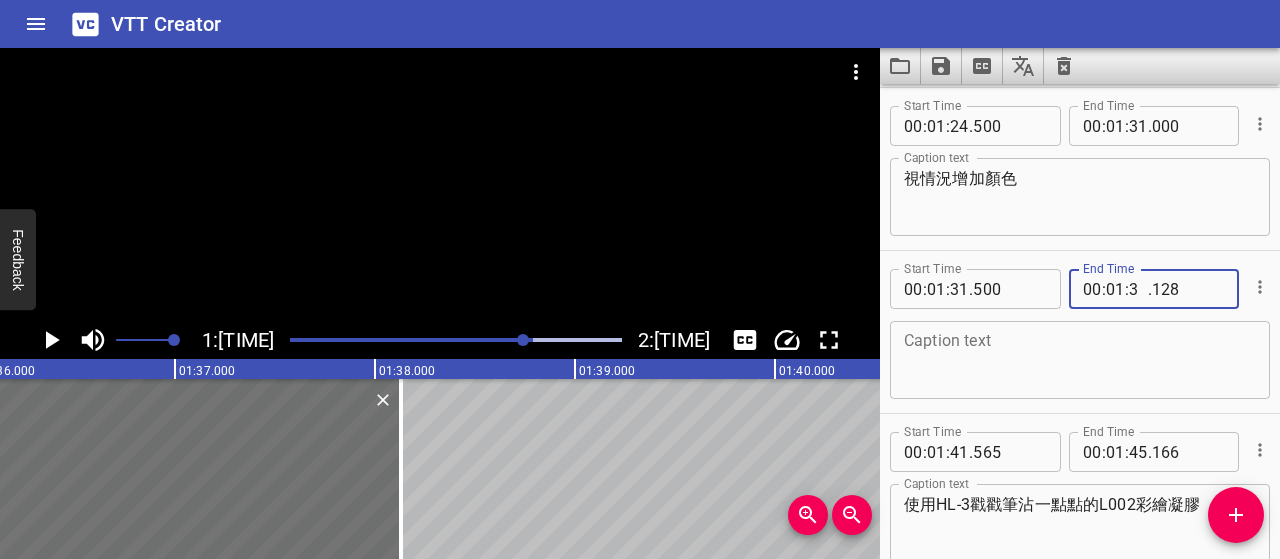 type on "39" 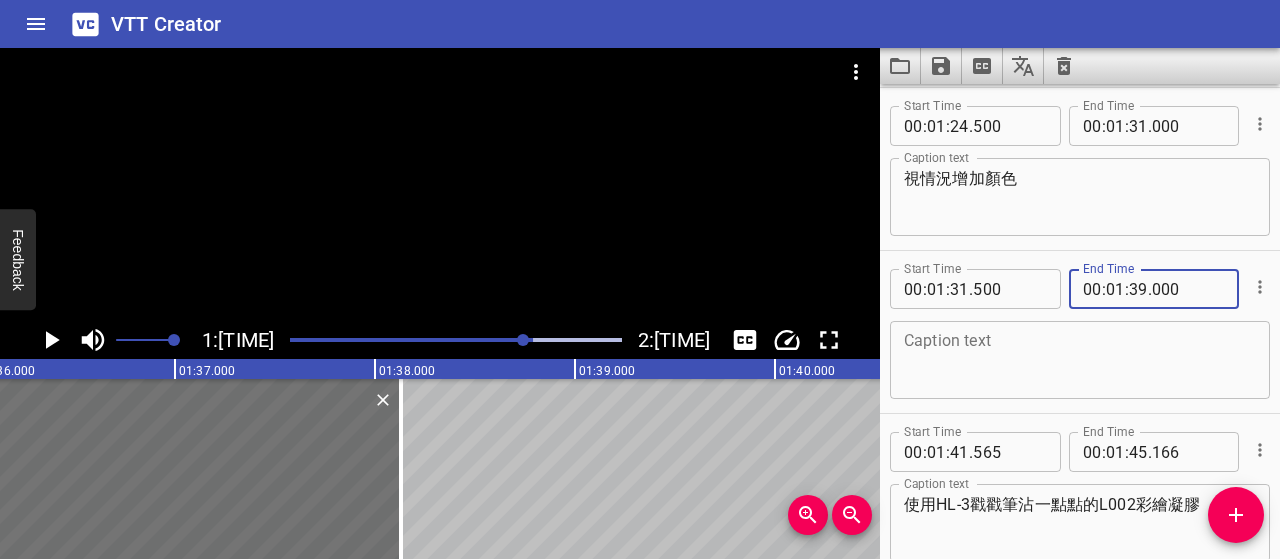 type on "000" 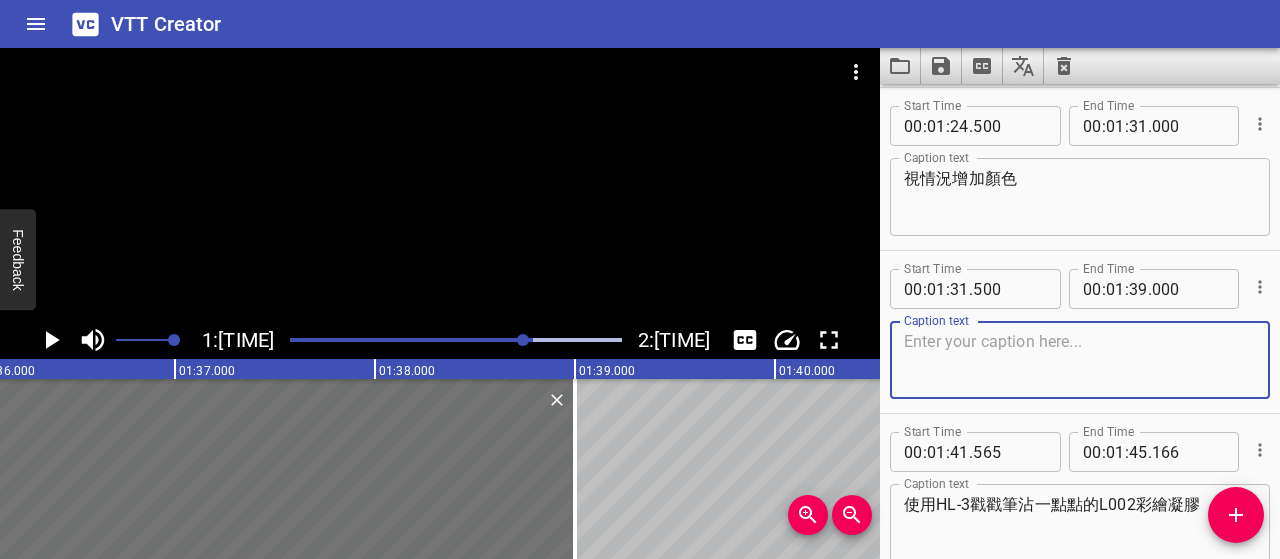 click at bounding box center (1080, 360) 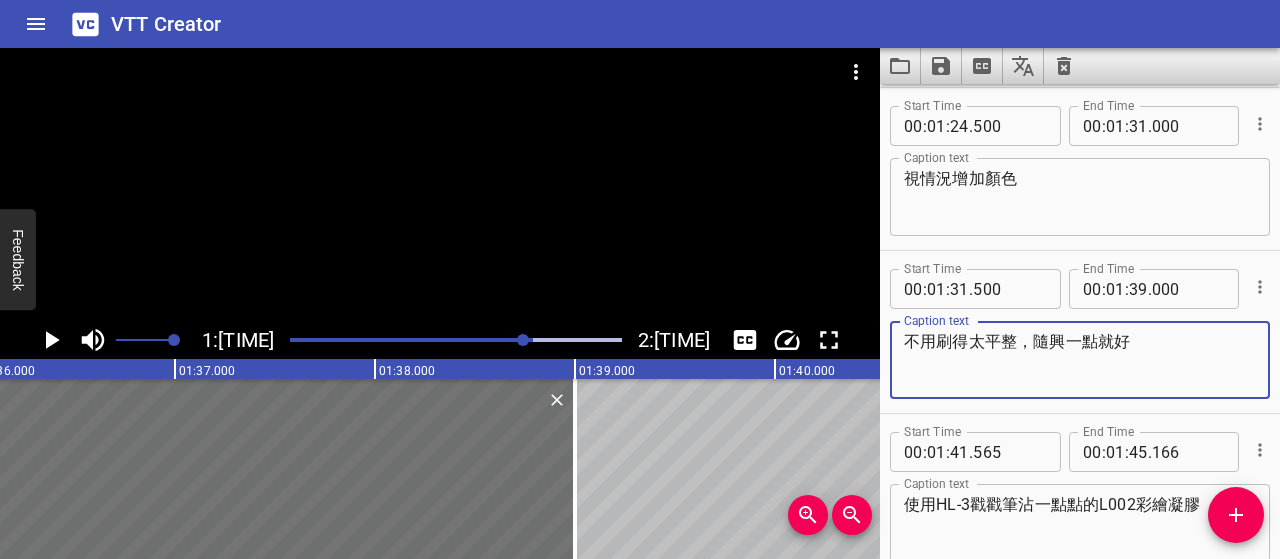 type on "不用刷得太平整，隨興一點就好" 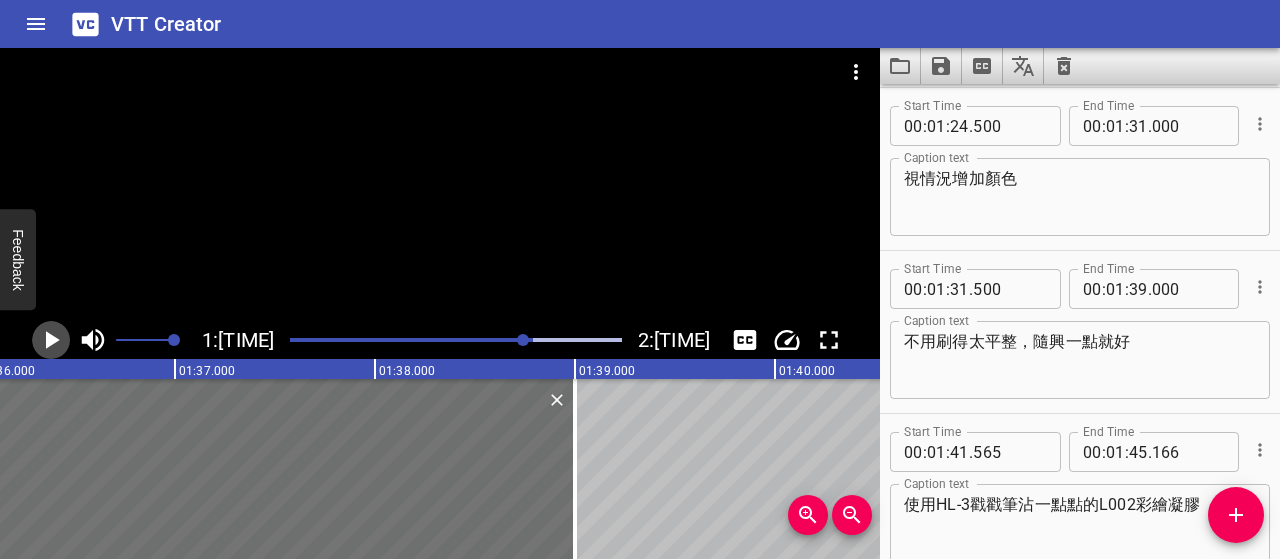 click 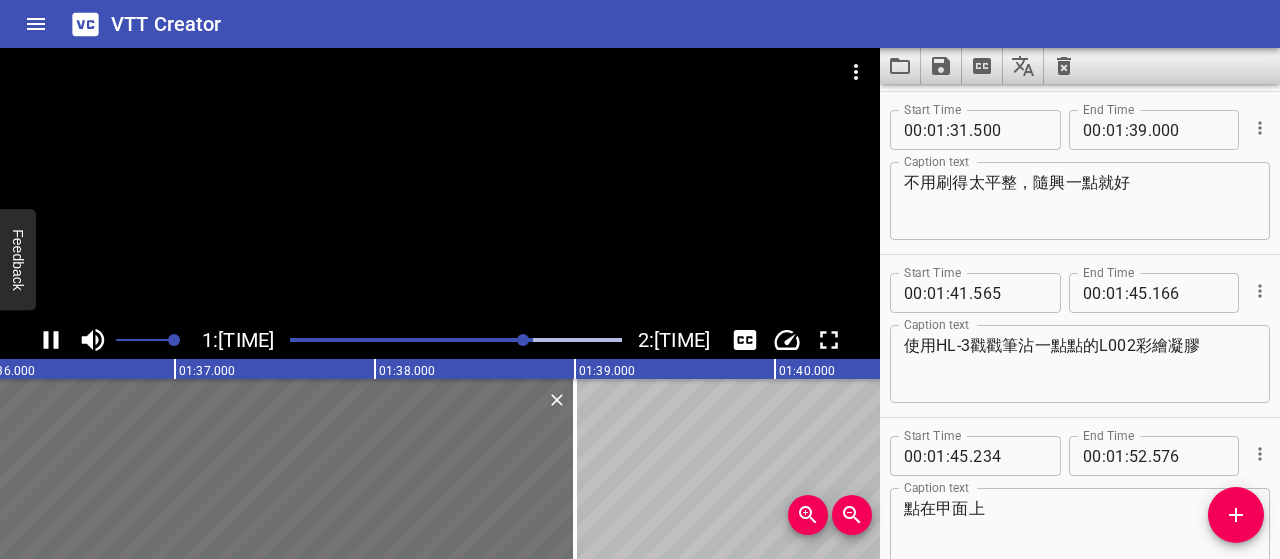 scroll, scrollTop: 1630, scrollLeft: 0, axis: vertical 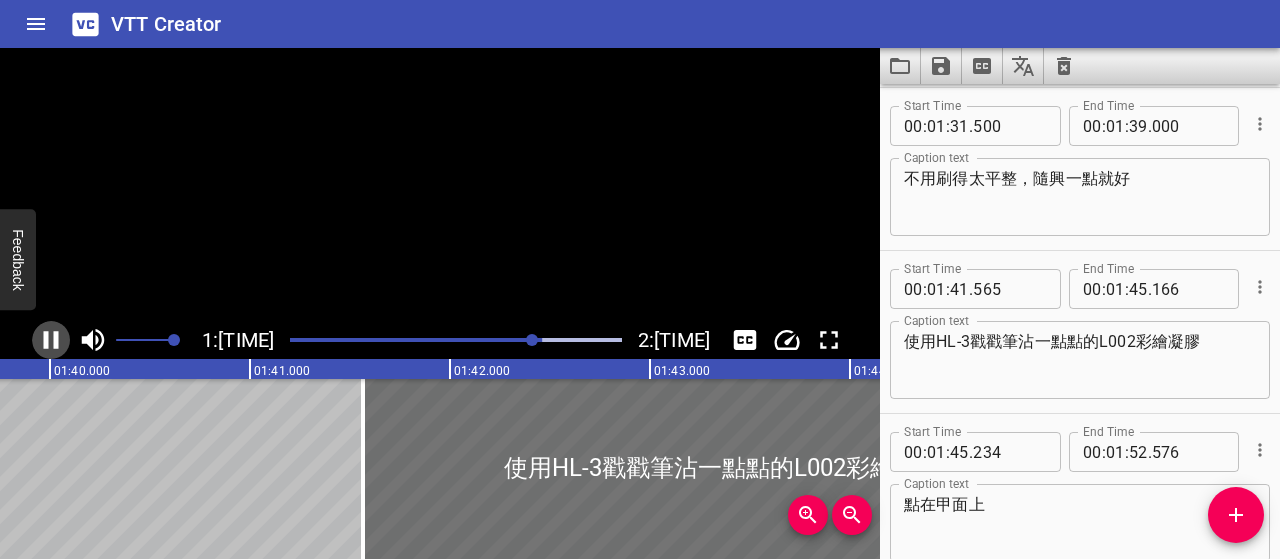 click 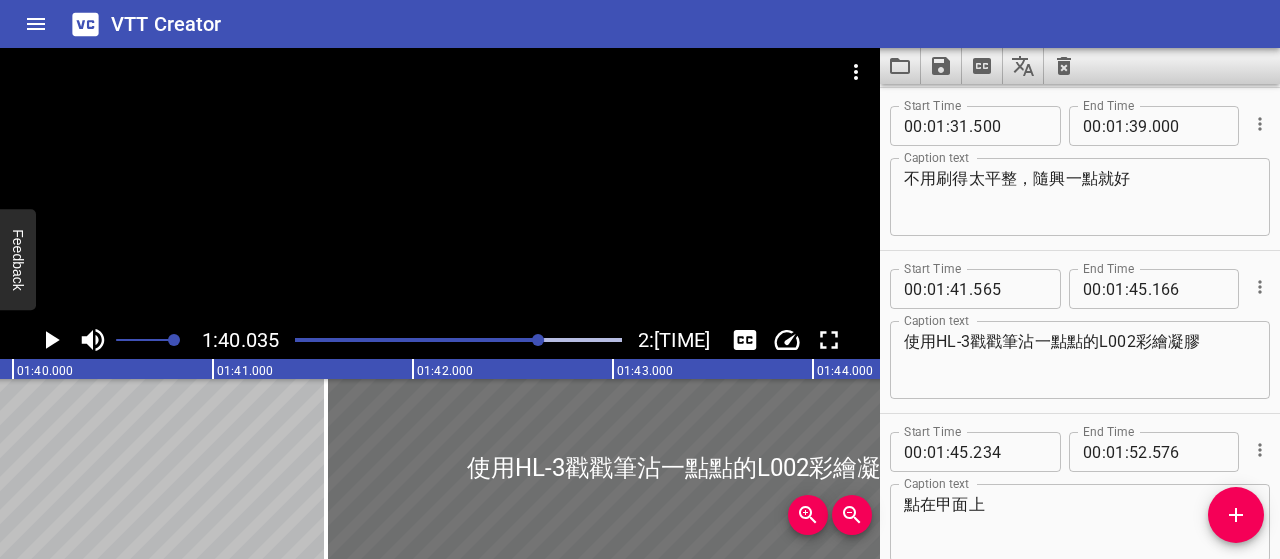 scroll, scrollTop: 0, scrollLeft: 20007, axis: horizontal 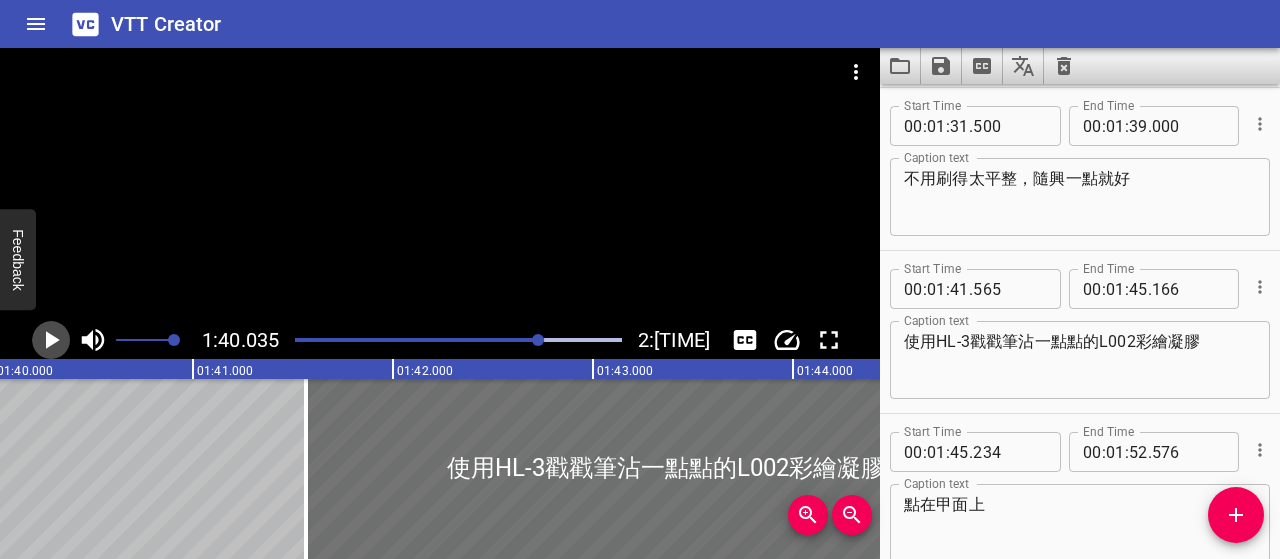 click 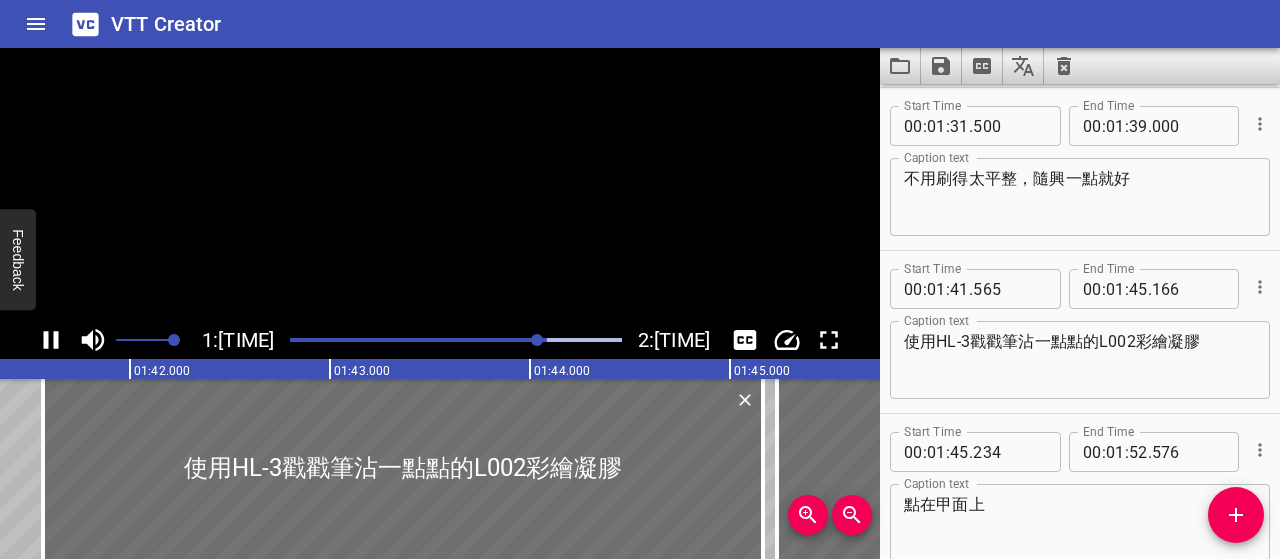 scroll, scrollTop: 0, scrollLeft: 20324, axis: horizontal 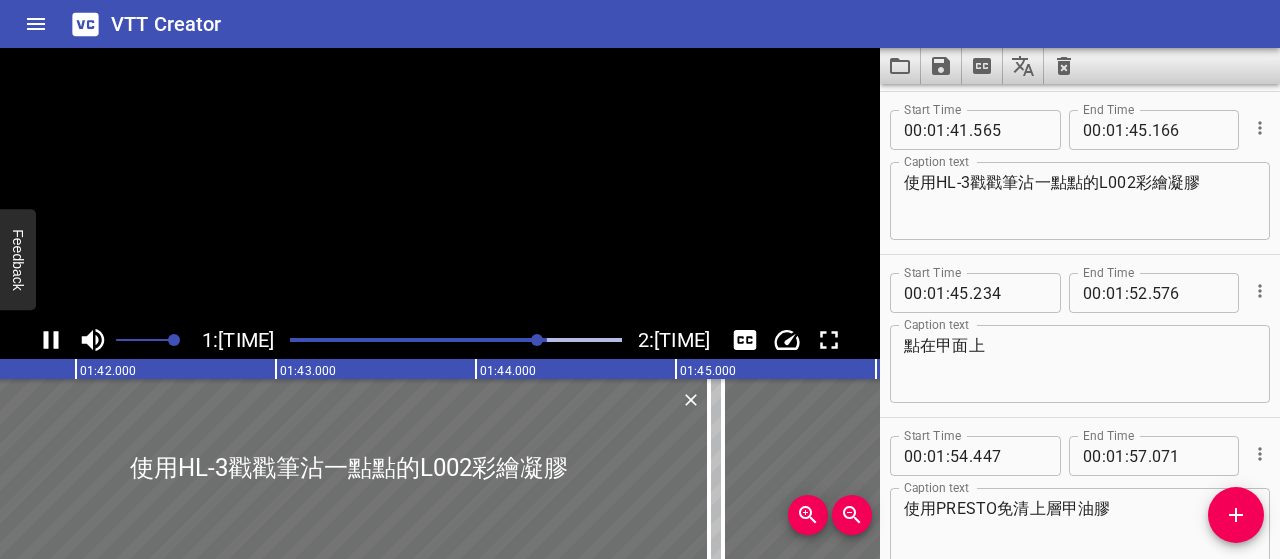 click 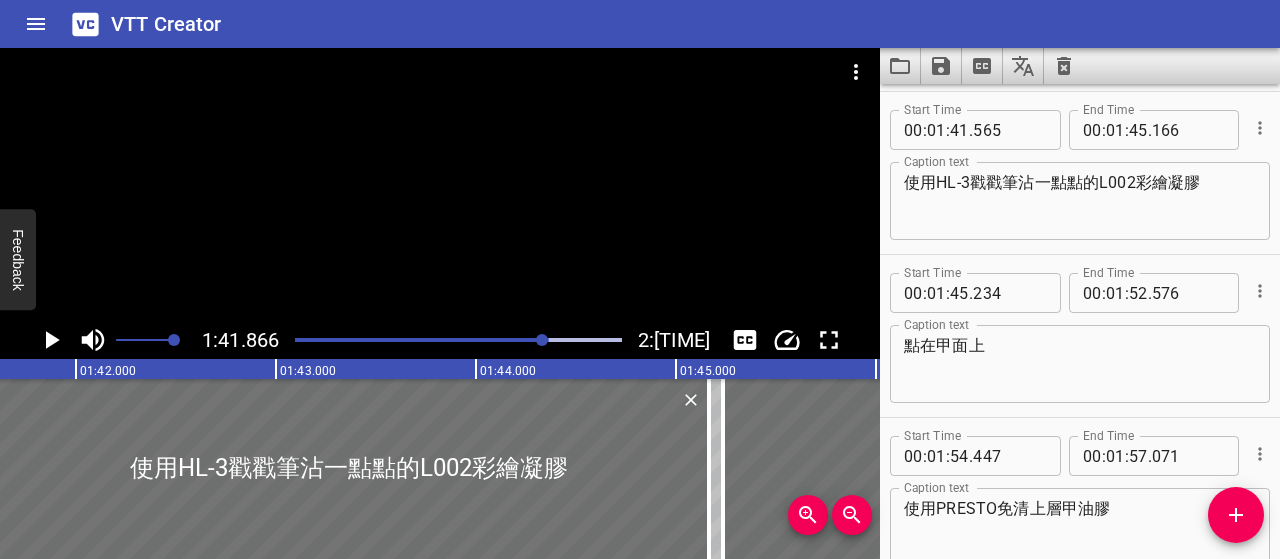 scroll, scrollTop: 1793, scrollLeft: 0, axis: vertical 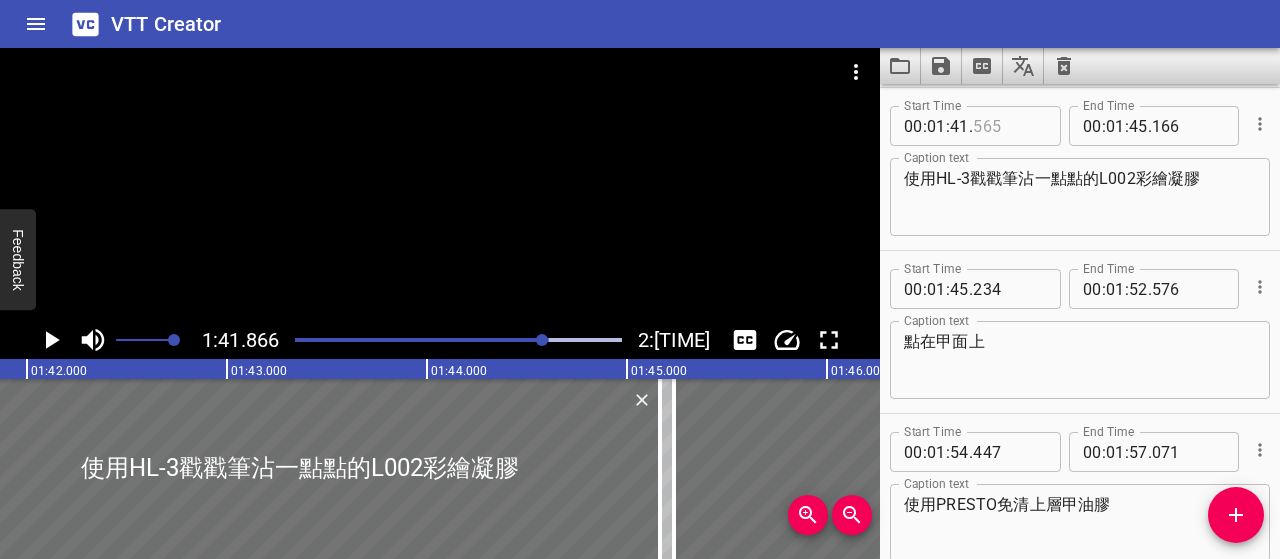 click at bounding box center [1009, 126] 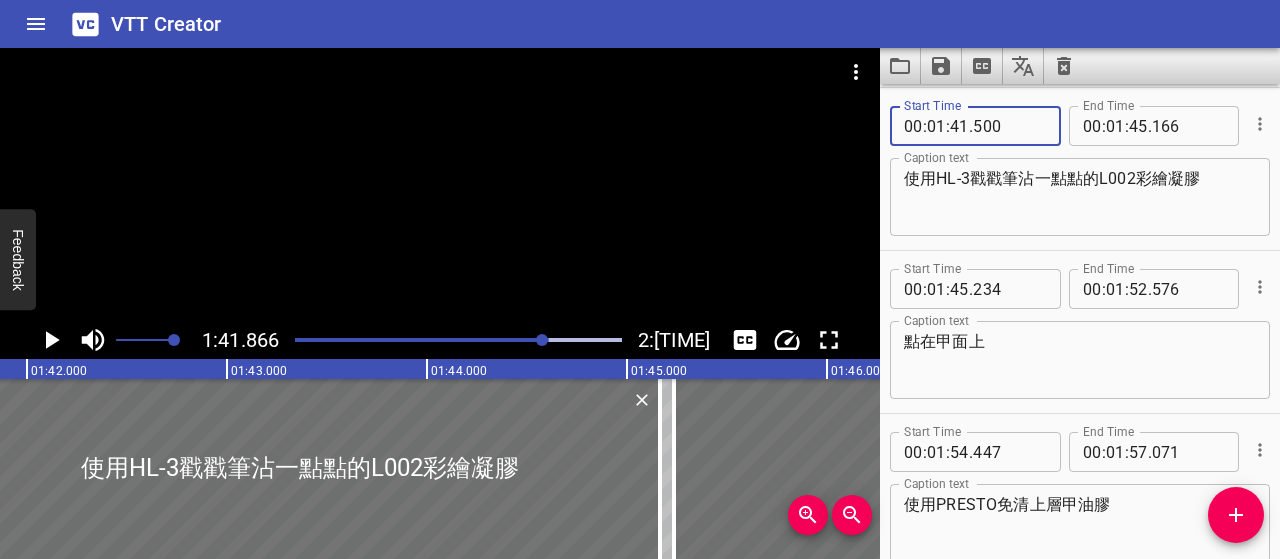 type on "500" 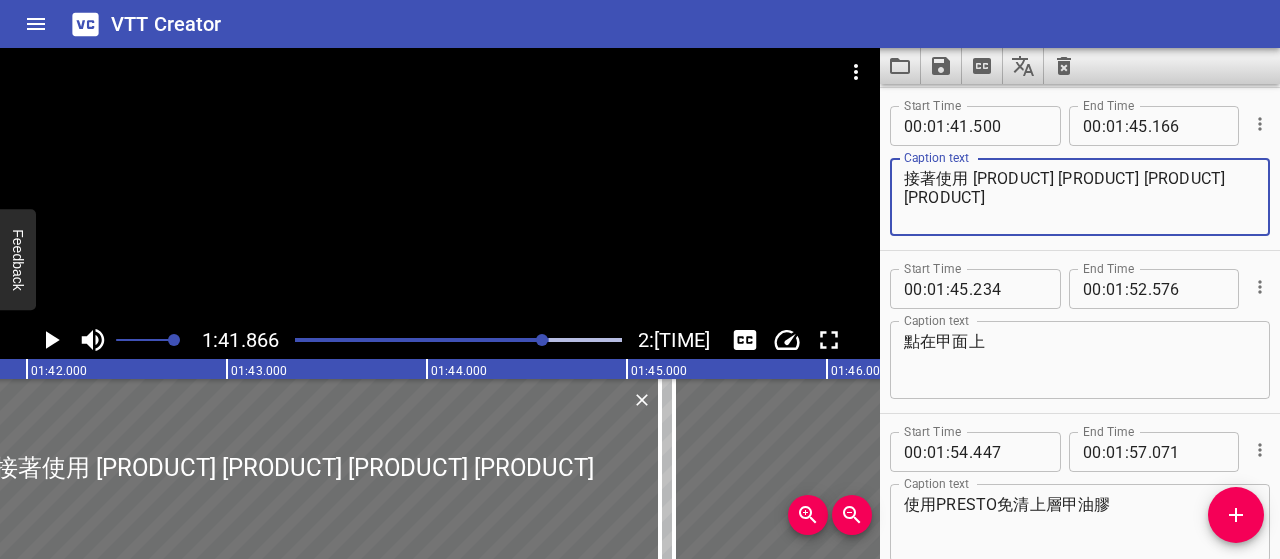 click on "接著使用 [PRODUCT] [PRODUCT] [PRODUCT] [PRODUCT]" at bounding box center [1080, 197] 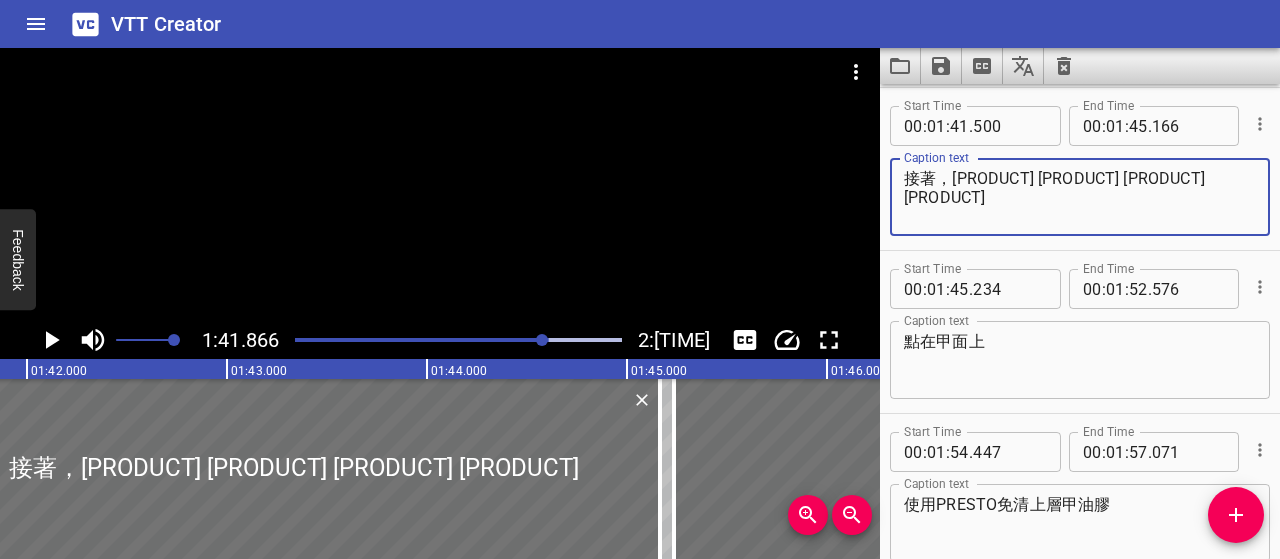 click on "接著，[PRODUCT] [PRODUCT] [PRODUCT] [PRODUCT]" at bounding box center [1080, 197] 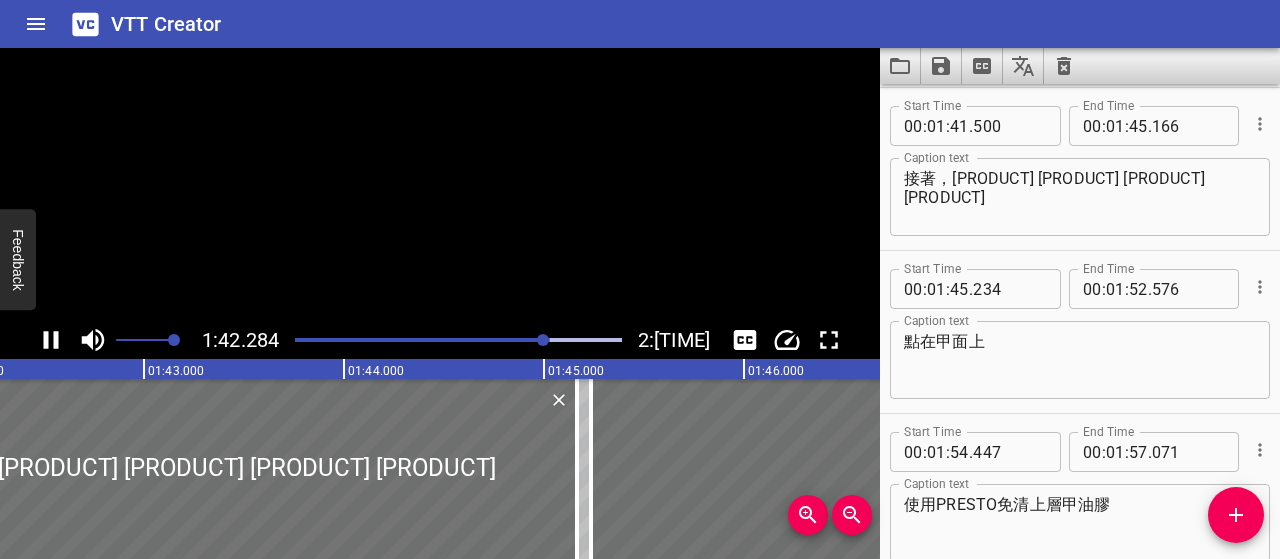 click 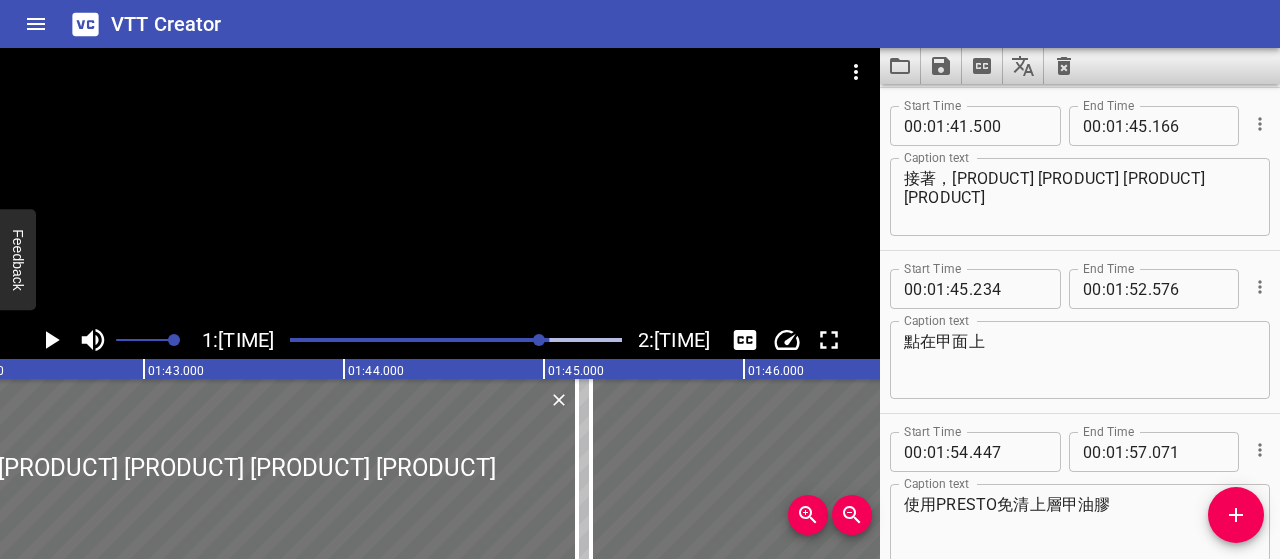 scroll, scrollTop: 0, scrollLeft: 20520, axis: horizontal 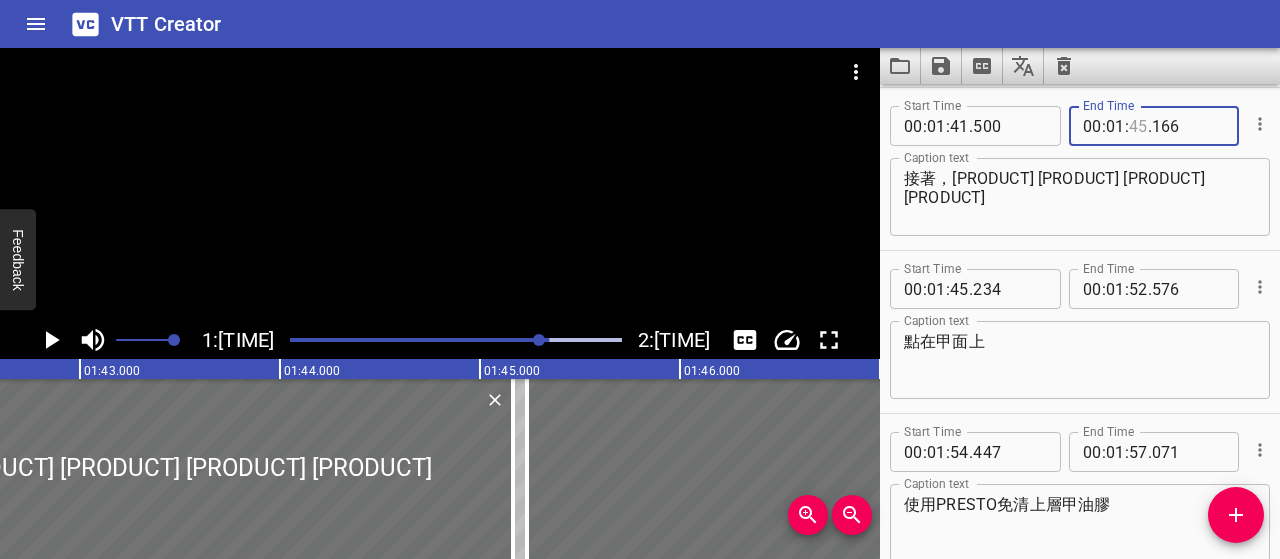 click at bounding box center (1138, 126) 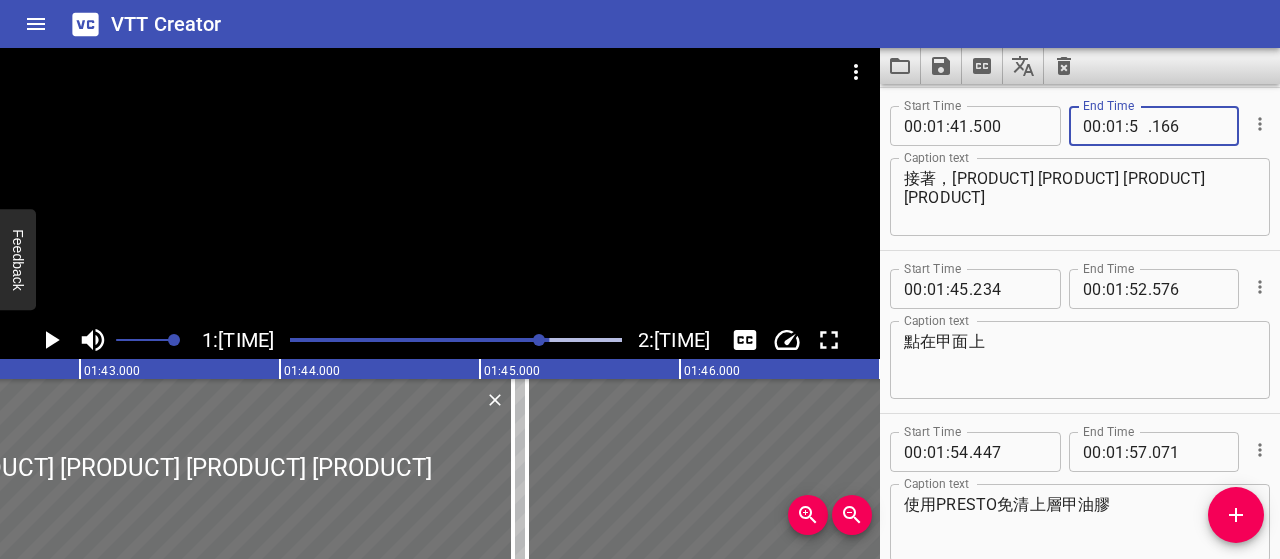 type on "52" 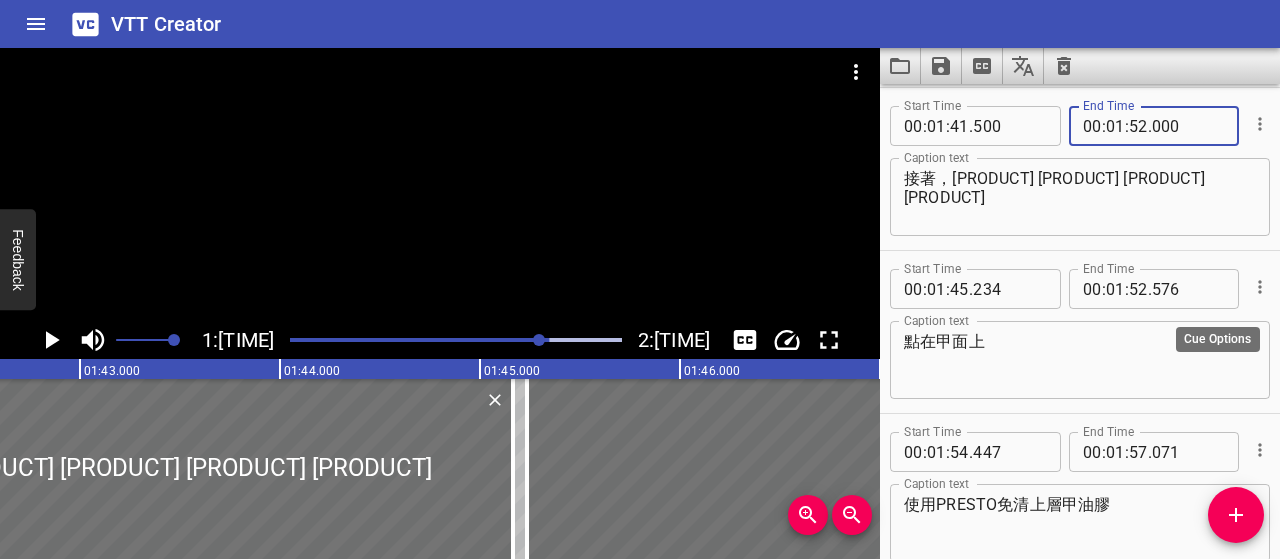 type on "000" 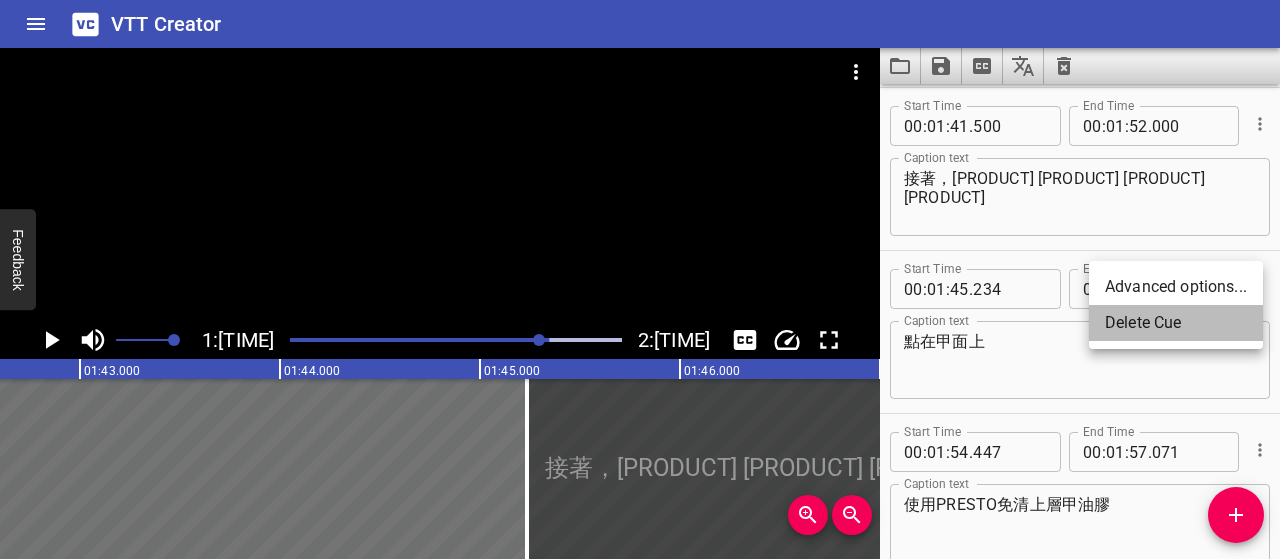 click on "Delete Cue" at bounding box center (1176, 323) 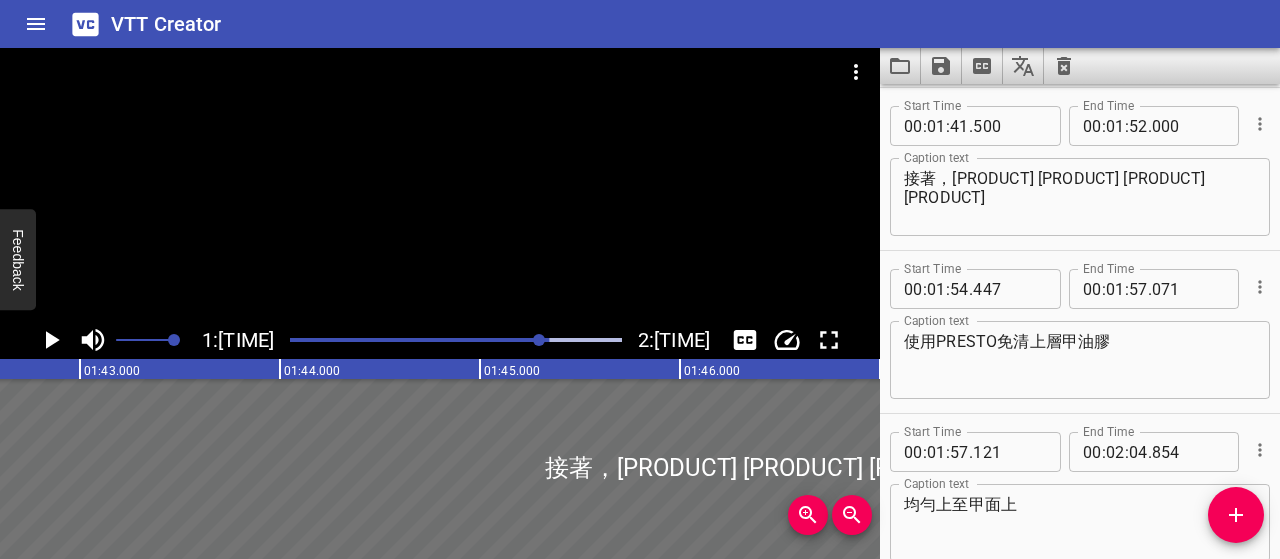 click 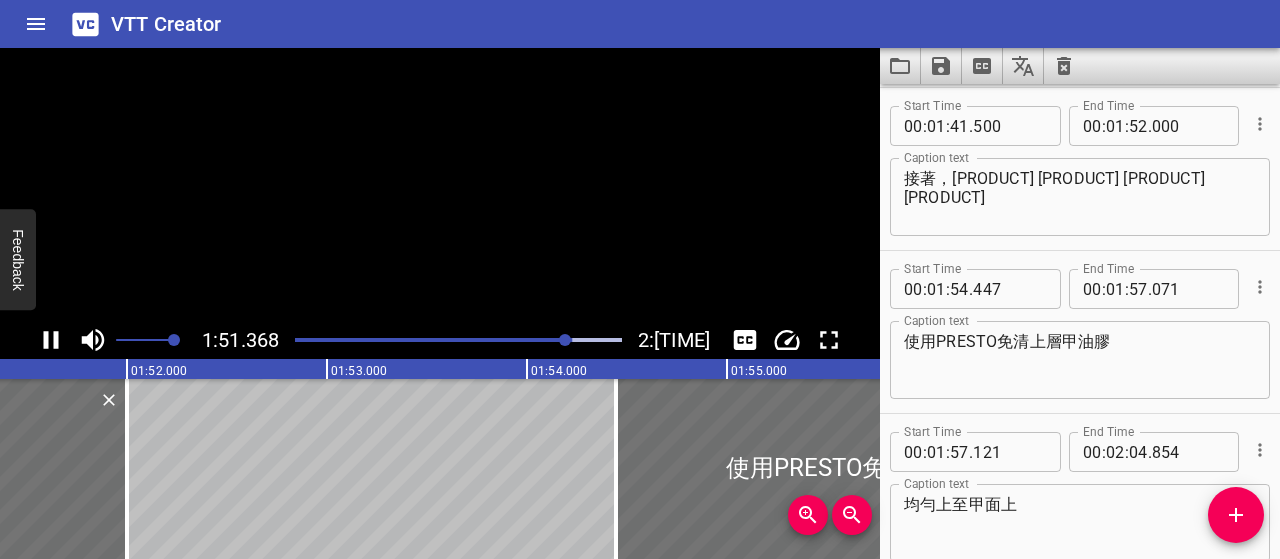 click 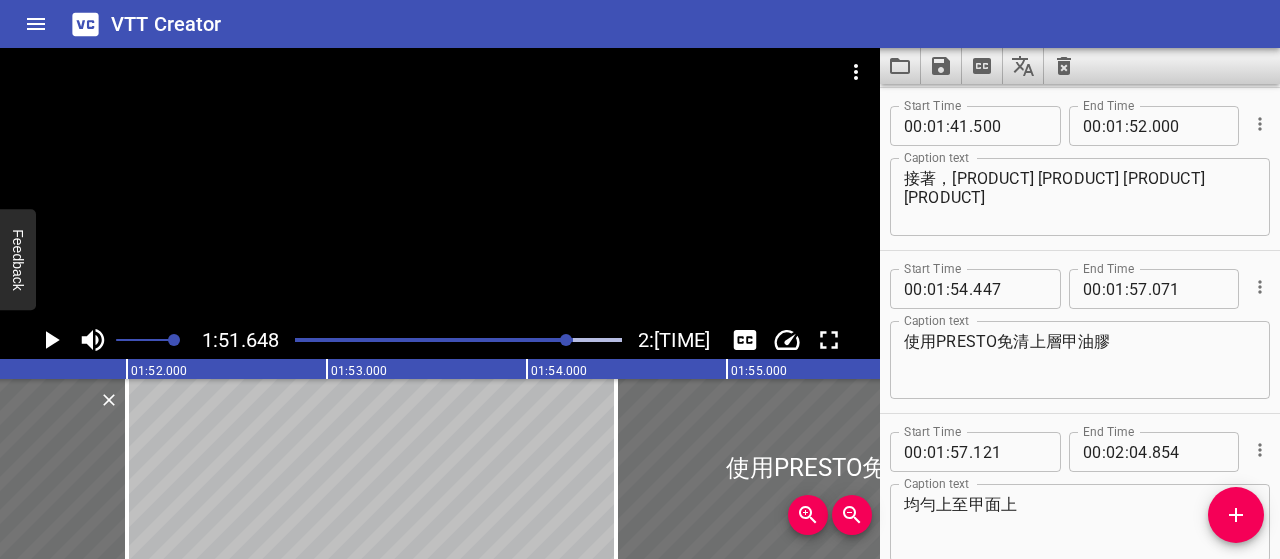scroll, scrollTop: 0, scrollLeft: 22329, axis: horizontal 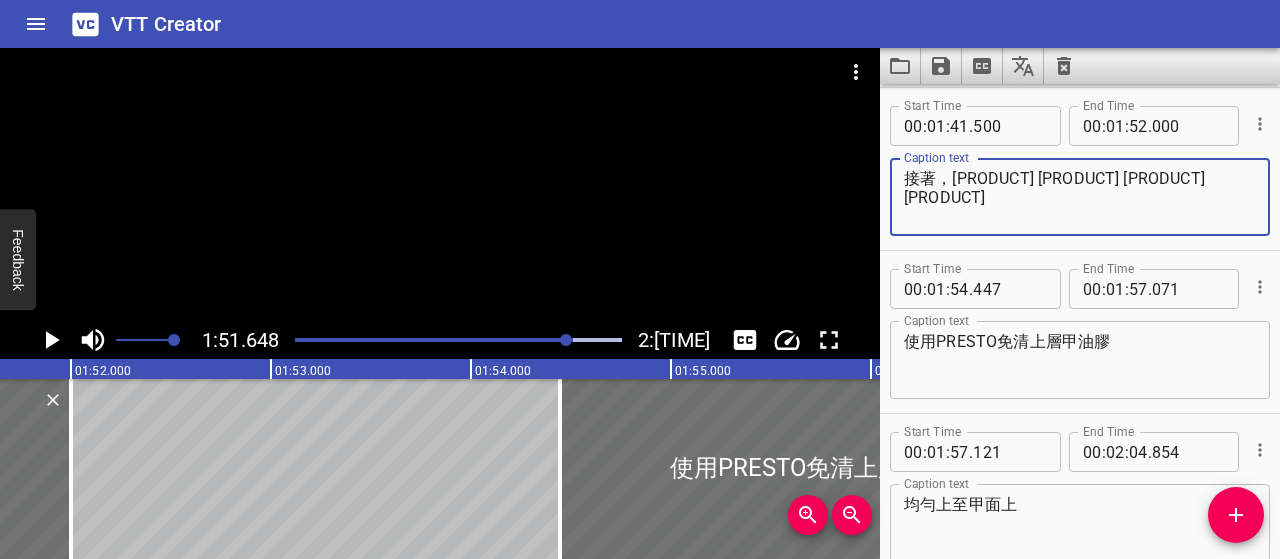 click on "接著，[PRODUCT] [PRODUCT] [PRODUCT] [PRODUCT]" at bounding box center [1080, 197] 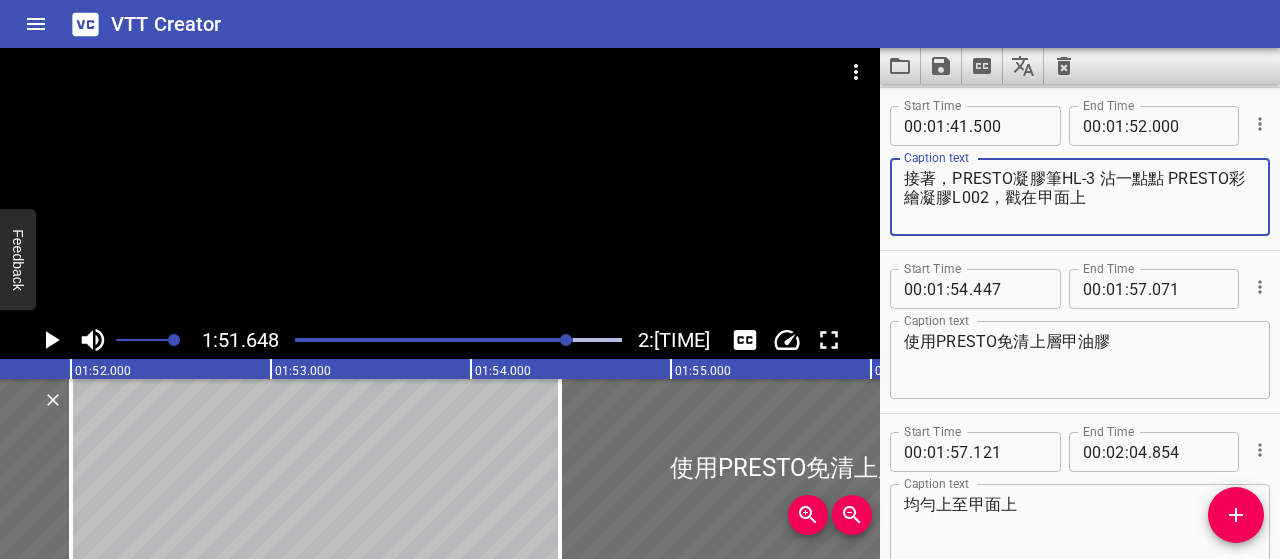 type on "接著，PRESTO凝膠筆HL-3 沾一點點 PRESTO彩繪凝膠L002，戳在甲面上" 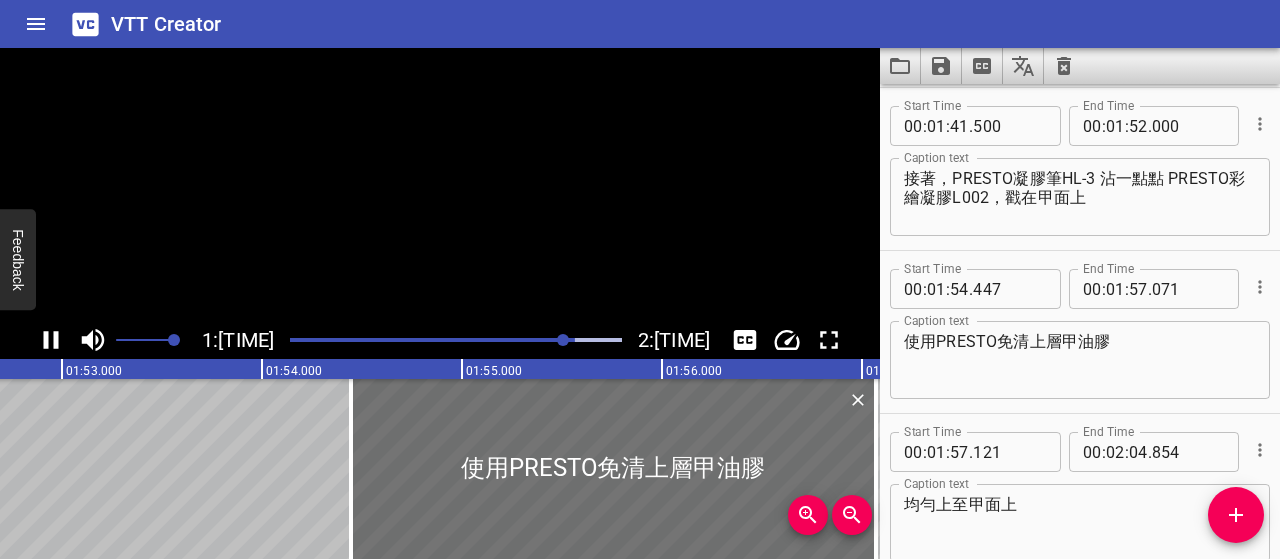 click 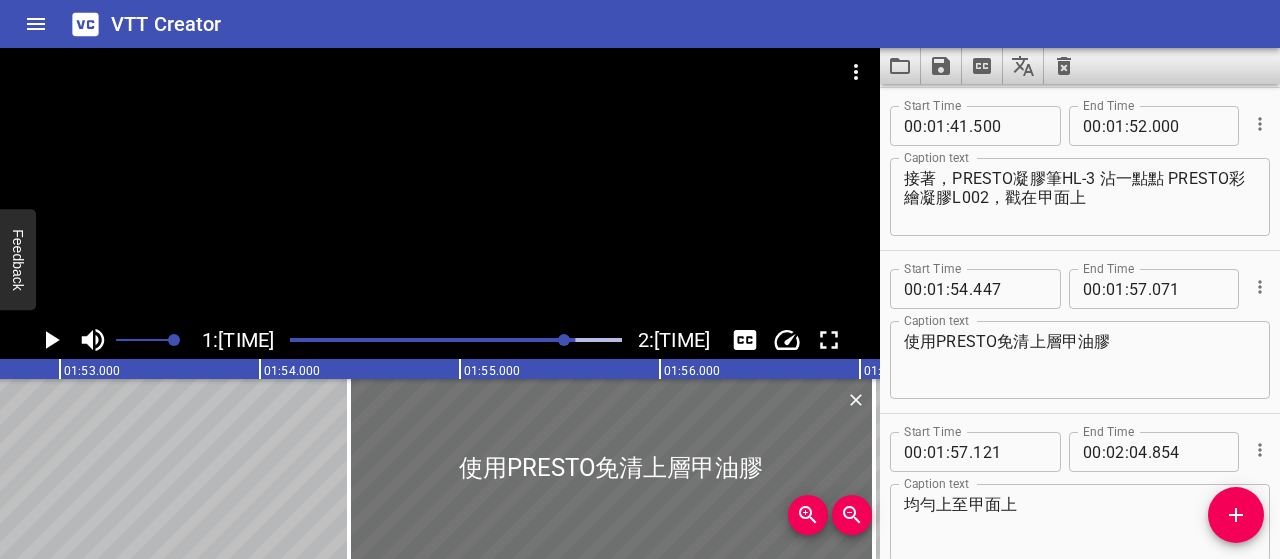 scroll, scrollTop: 0, scrollLeft: 22580, axis: horizontal 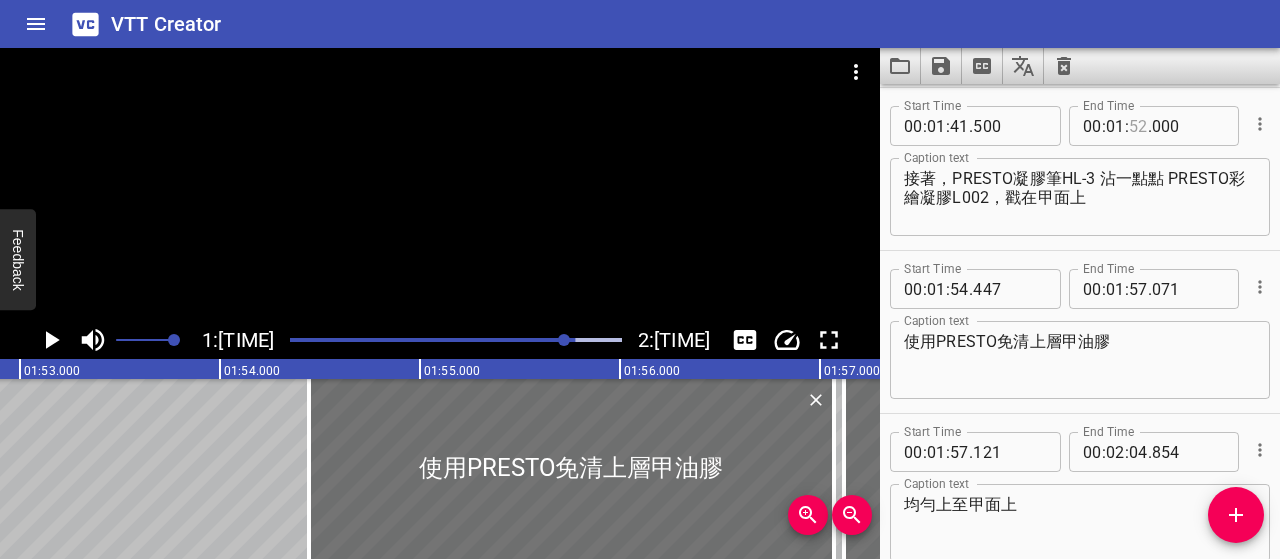 click at bounding box center (1138, 126) 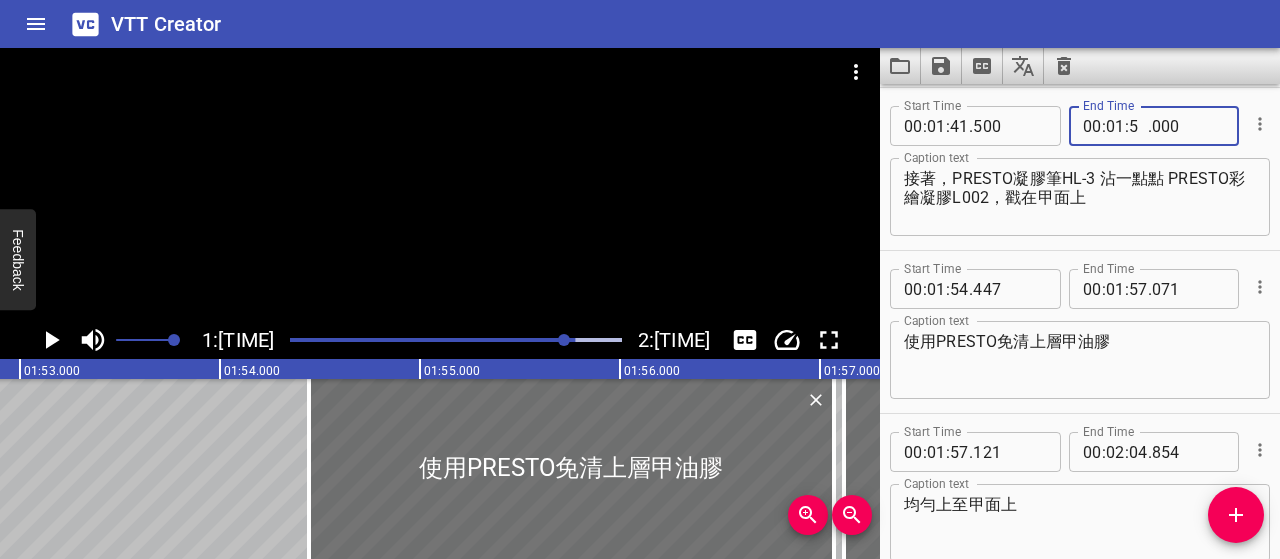 type on "51" 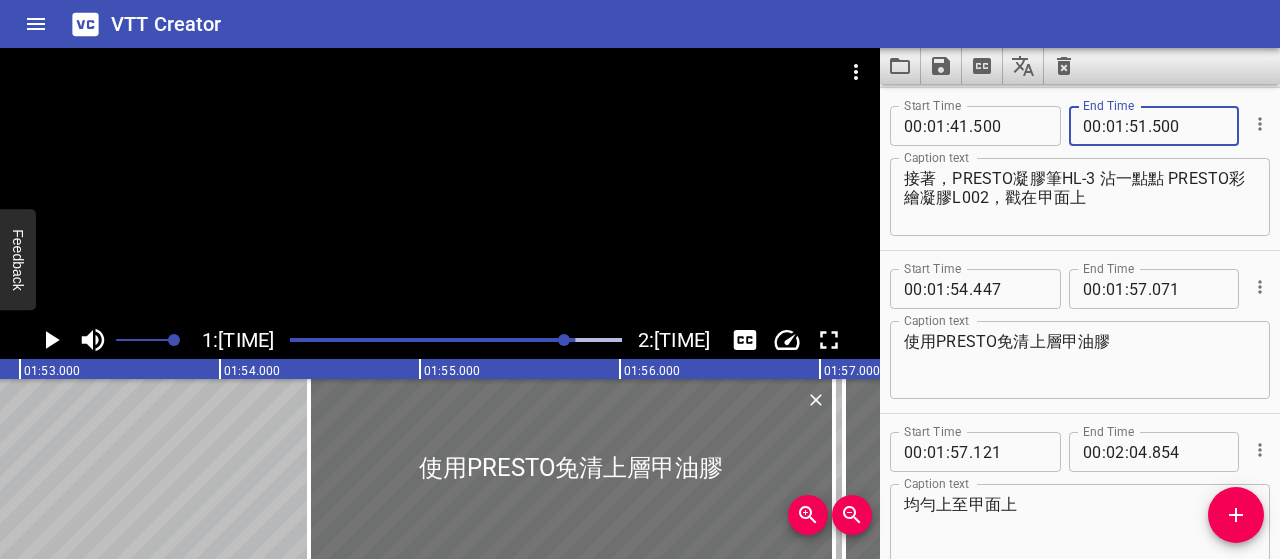 type on "500" 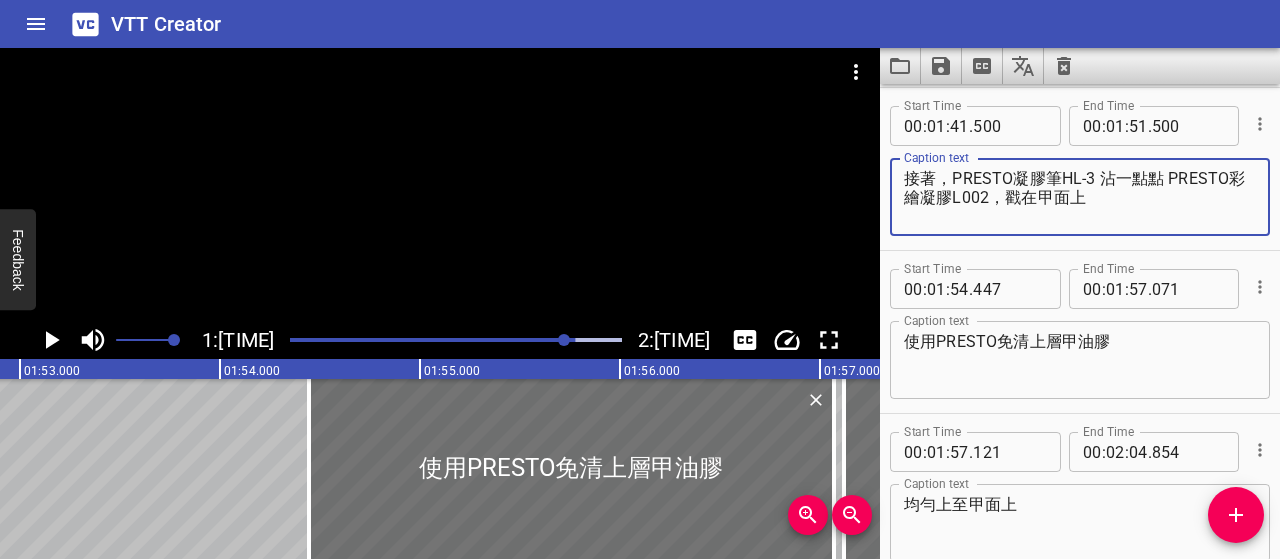 click on "接著，PRESTO凝膠筆HL-3 沾一點點 PRESTO彩繪凝膠L002，戳在甲面上" at bounding box center (1080, 197) 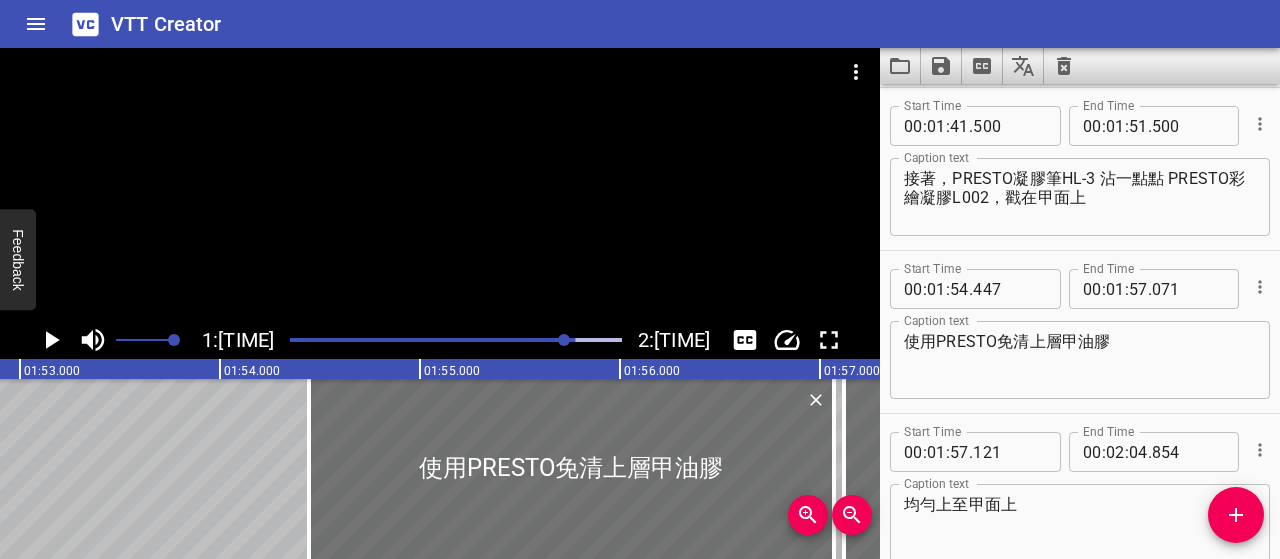 click on "VTT Creator" at bounding box center [166, 24] 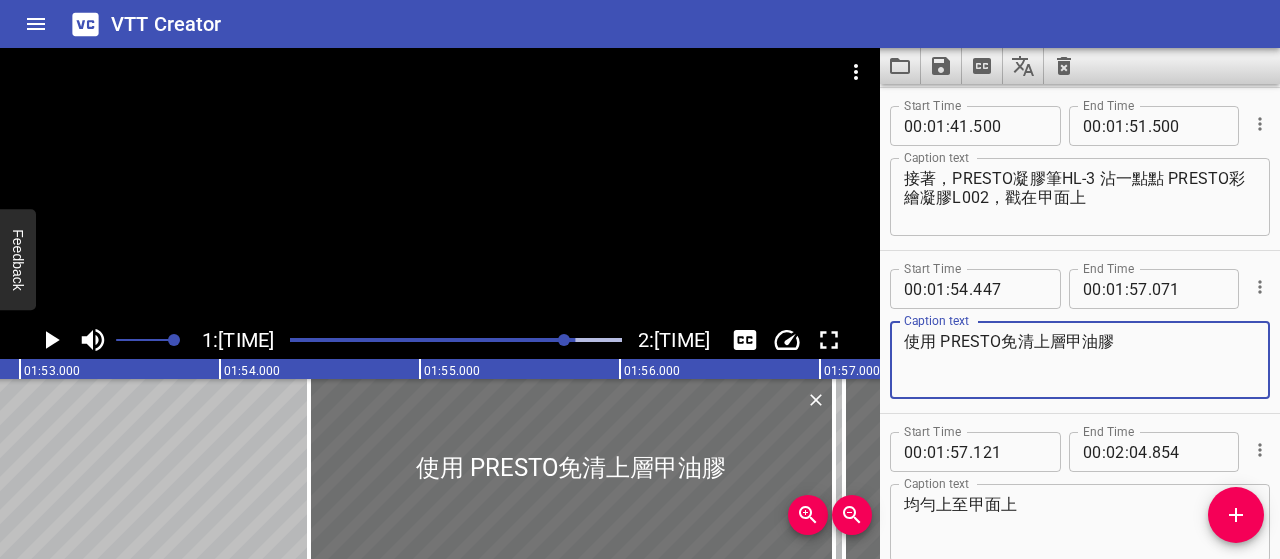 type on "使用 PRESTO免清上層甲油膠" 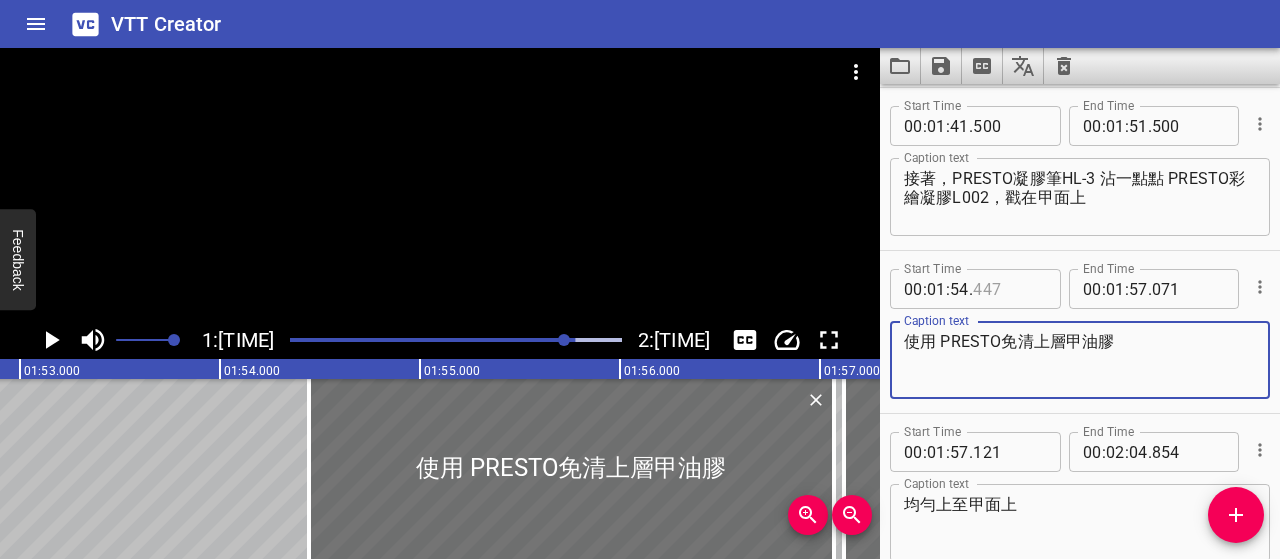 click at bounding box center (1009, 289) 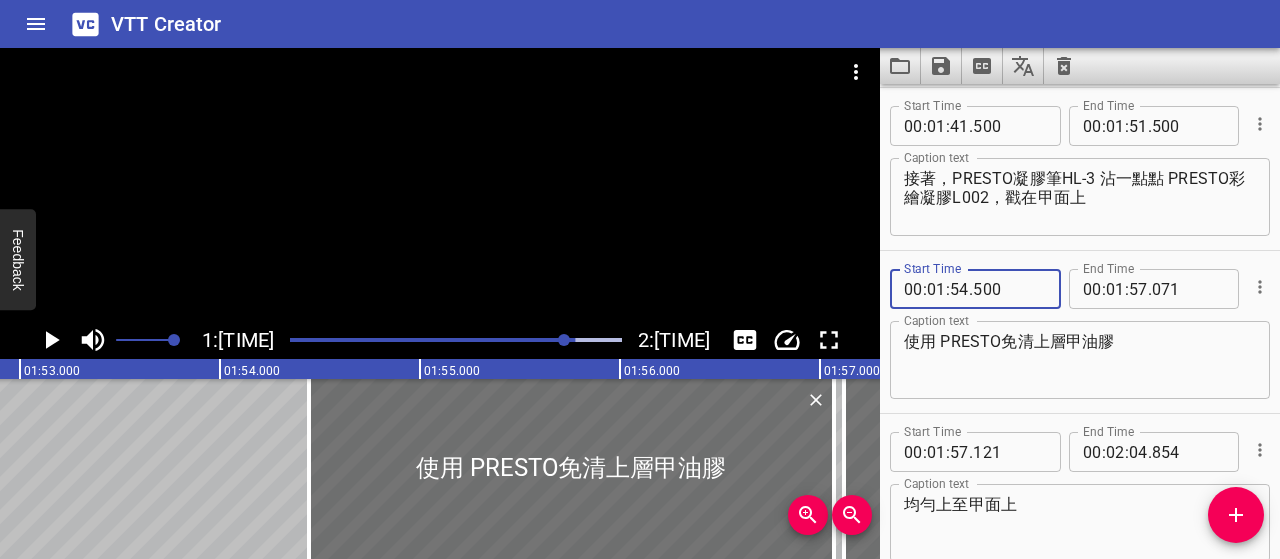 type on "500" 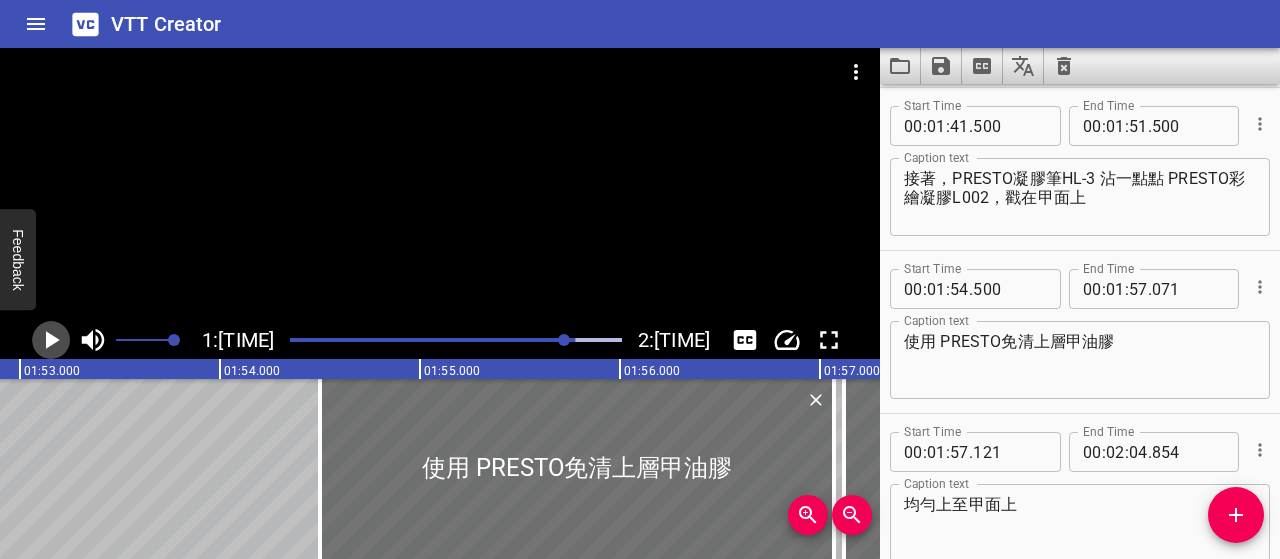click 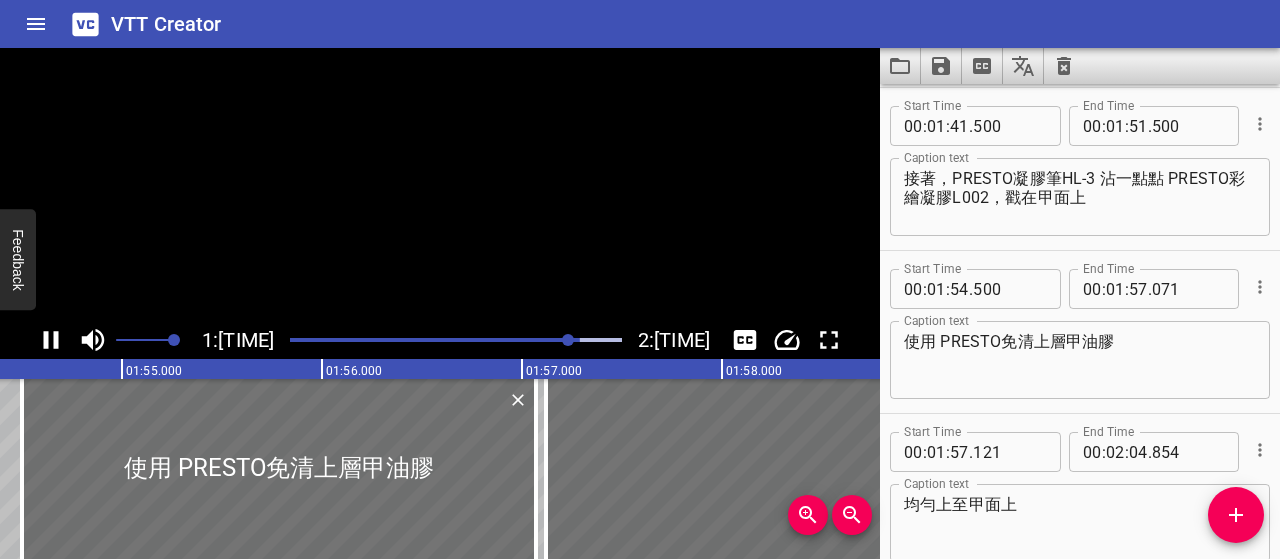 click 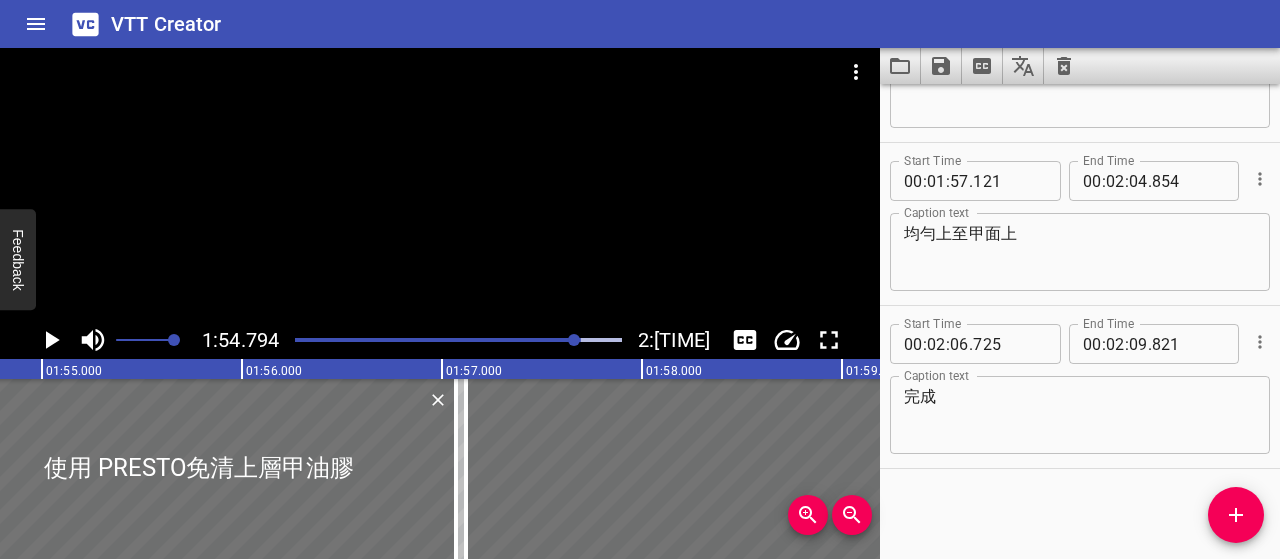 scroll, scrollTop: 1764, scrollLeft: 0, axis: vertical 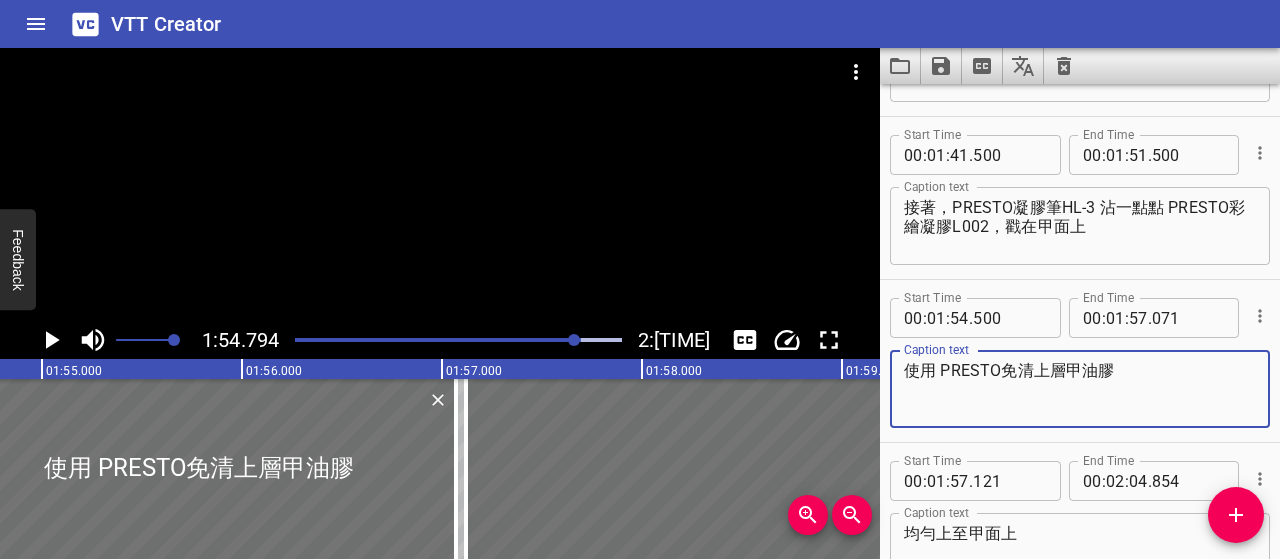 click on "使用 PRESTO免清上層甲油膠" at bounding box center (1080, 389) 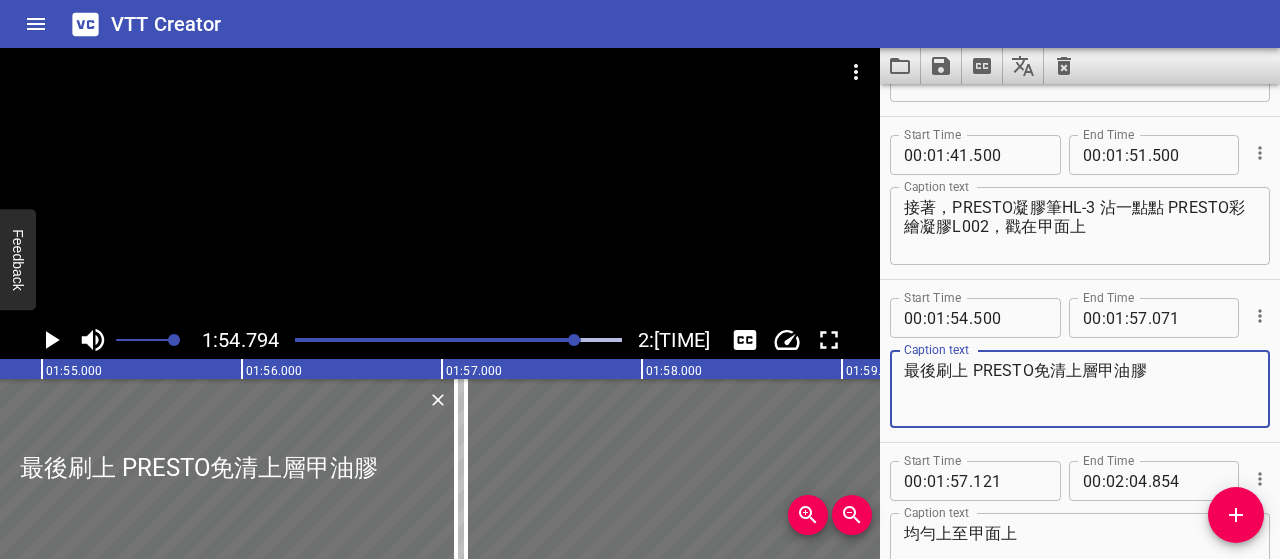 click on "最後刷上 PRESTO免清上層甲油膠" at bounding box center [1080, 389] 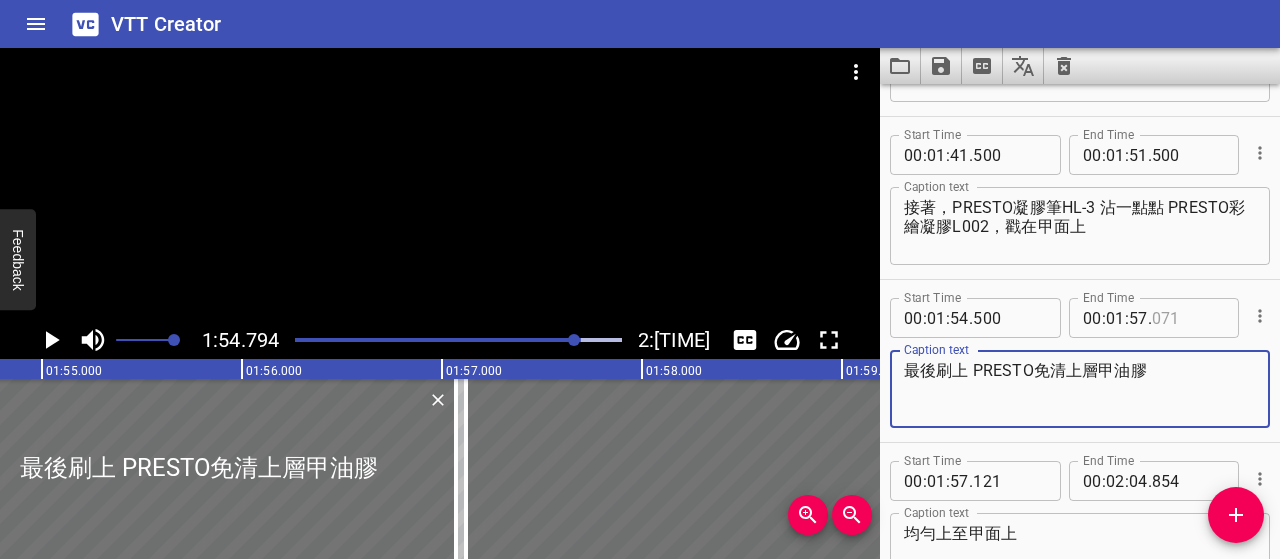 click at bounding box center [1188, 318] 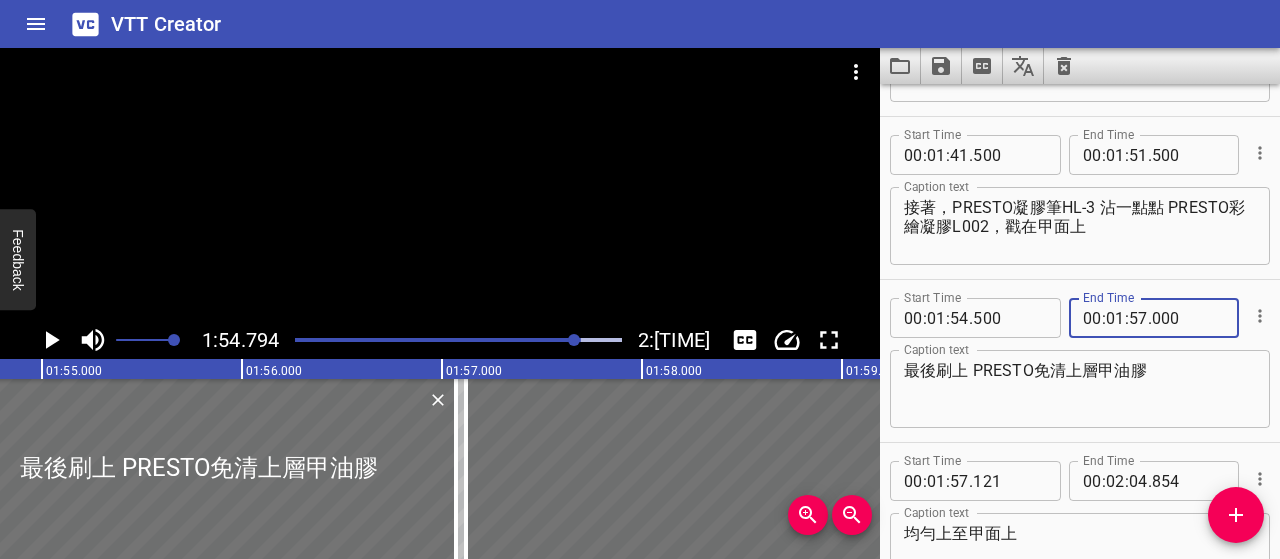 type on "000" 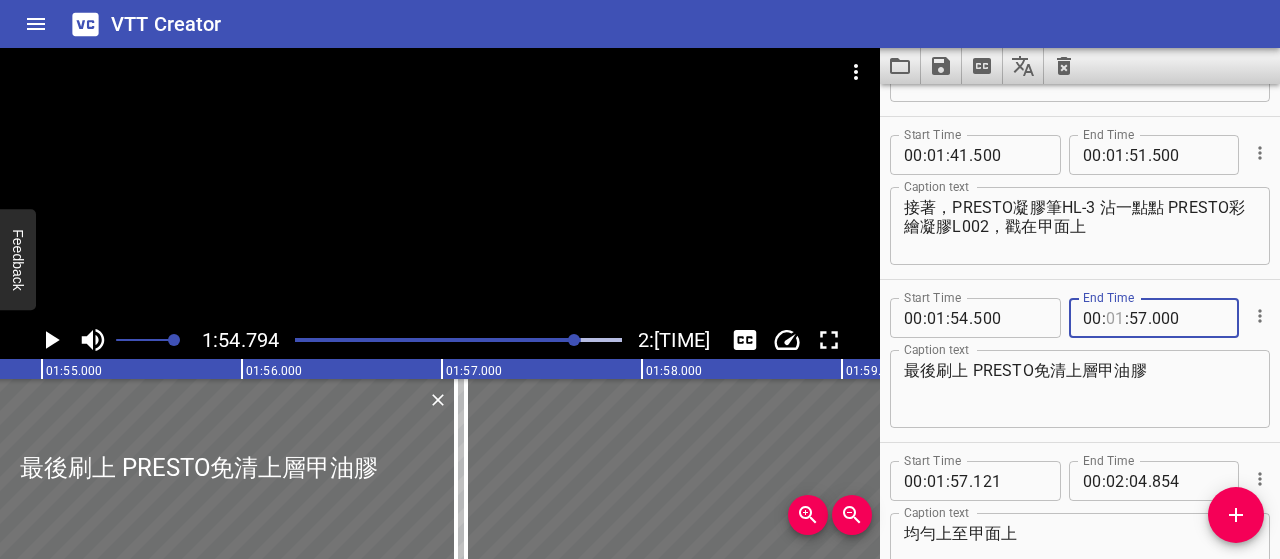 click at bounding box center [1115, 318] 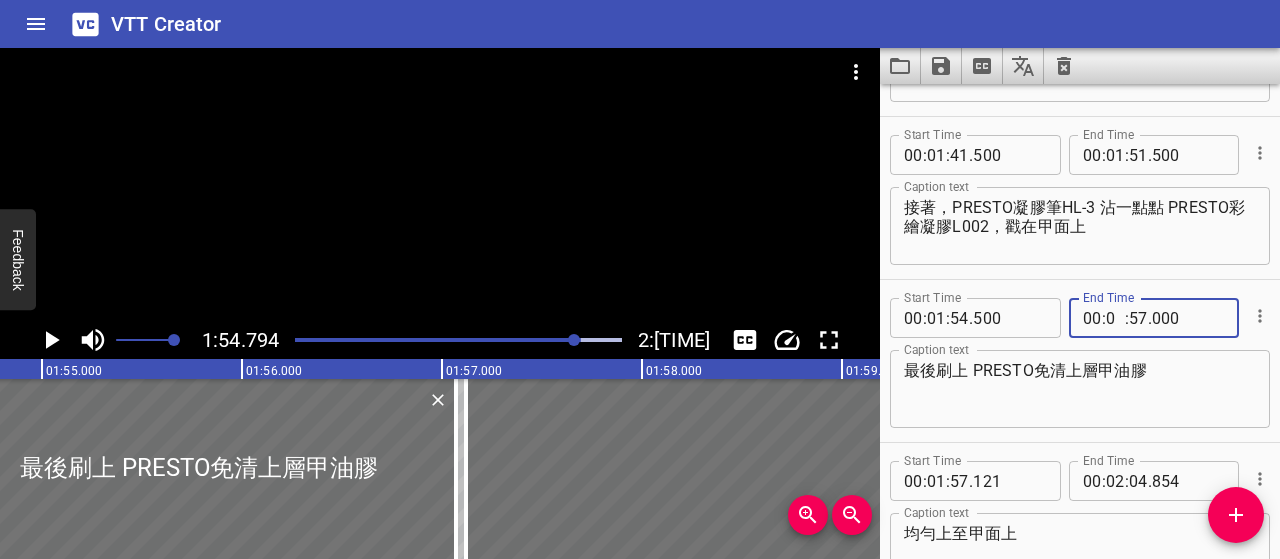 type on "02" 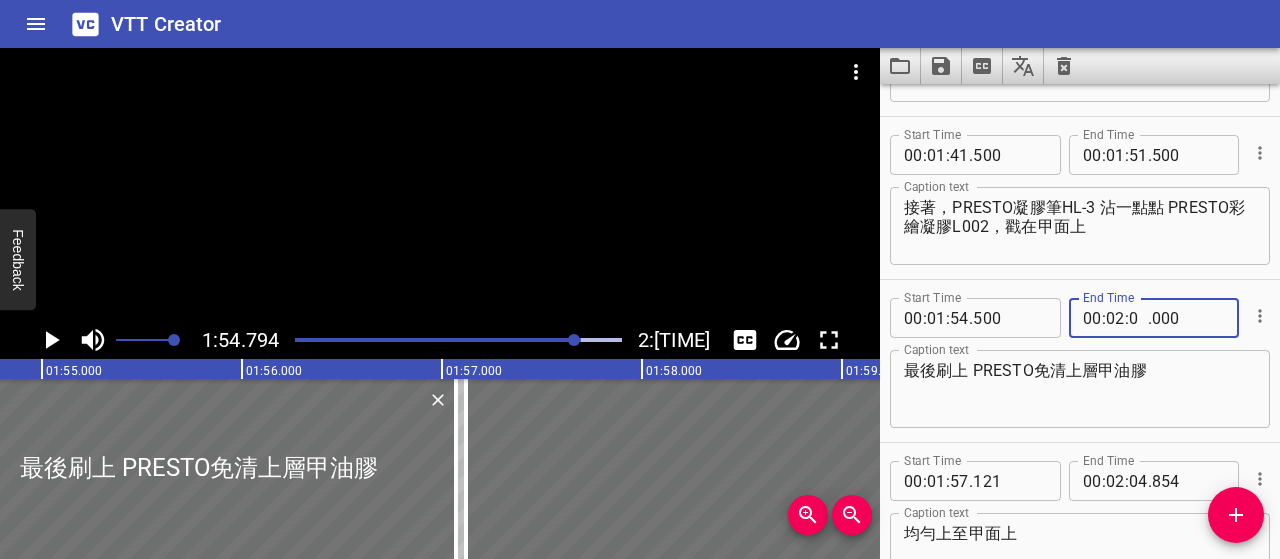 type on "04" 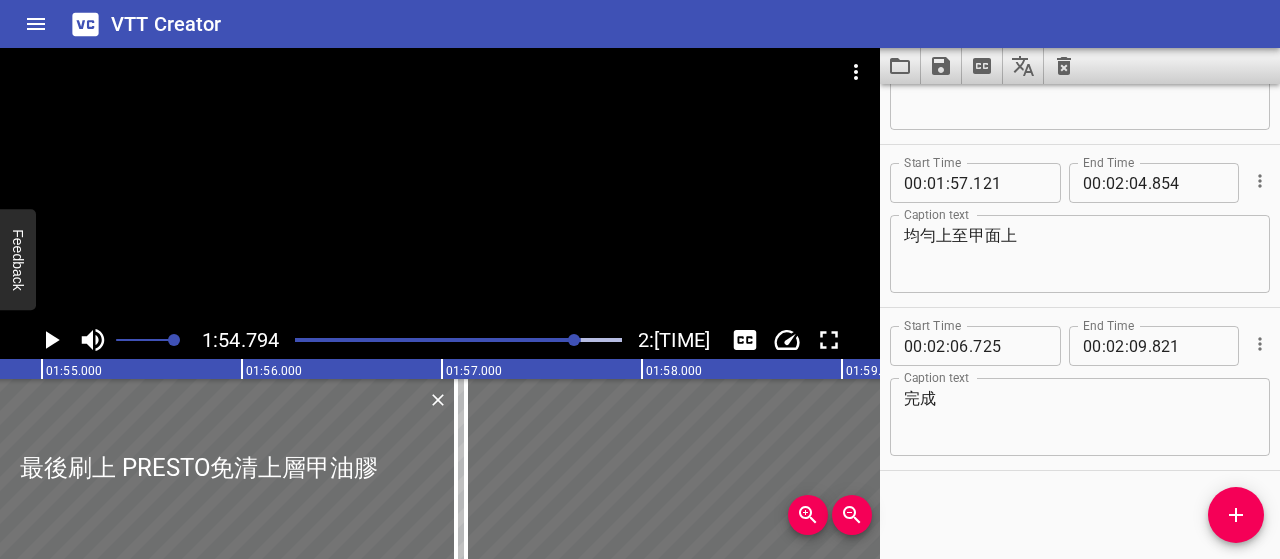 scroll, scrollTop: 2064, scrollLeft: 0, axis: vertical 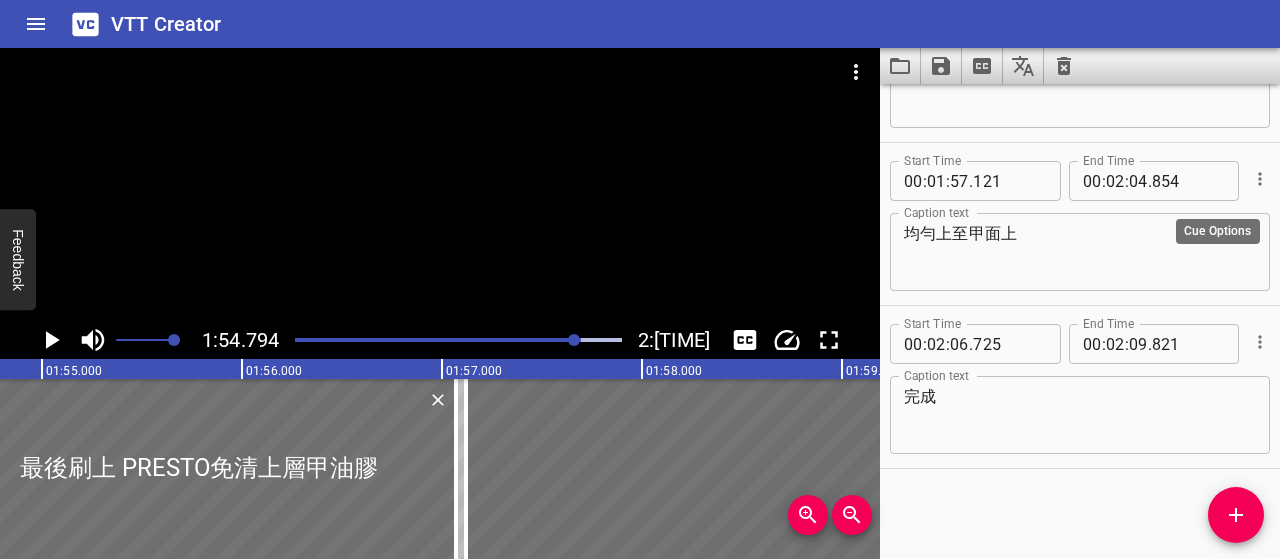 type on "500" 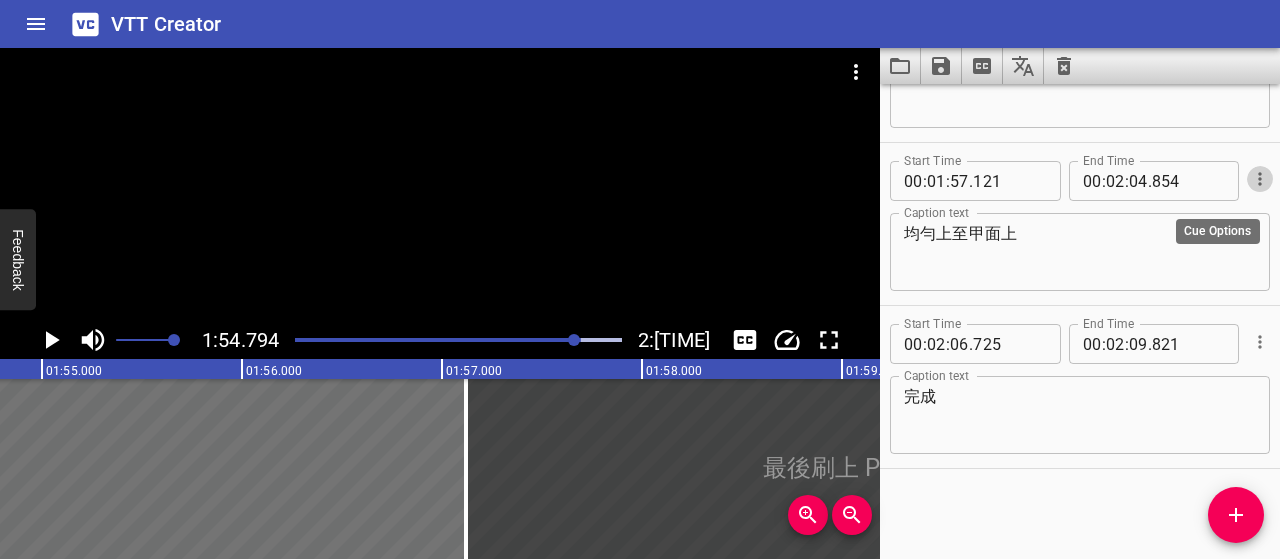 click 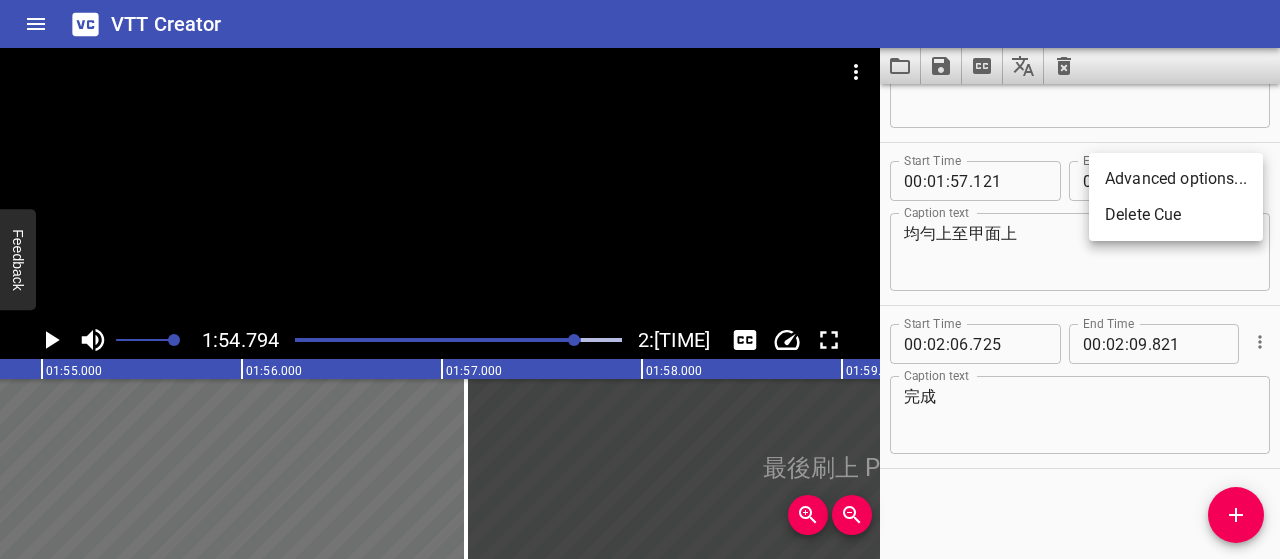 click on "Delete Cue" at bounding box center (1176, 215) 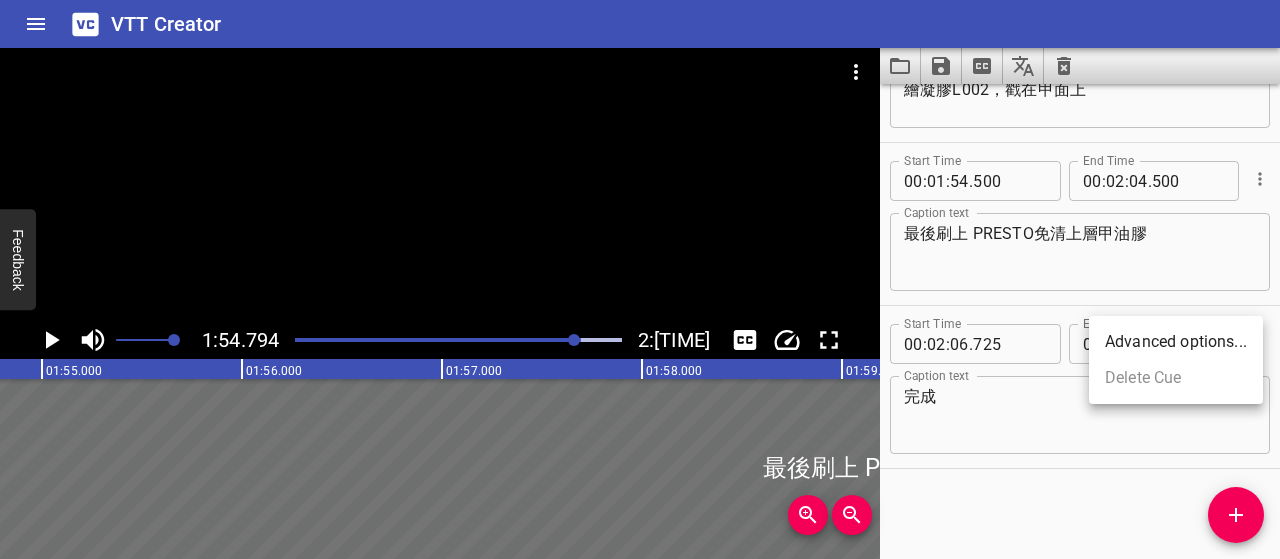 scroll, scrollTop: 1900, scrollLeft: 0, axis: vertical 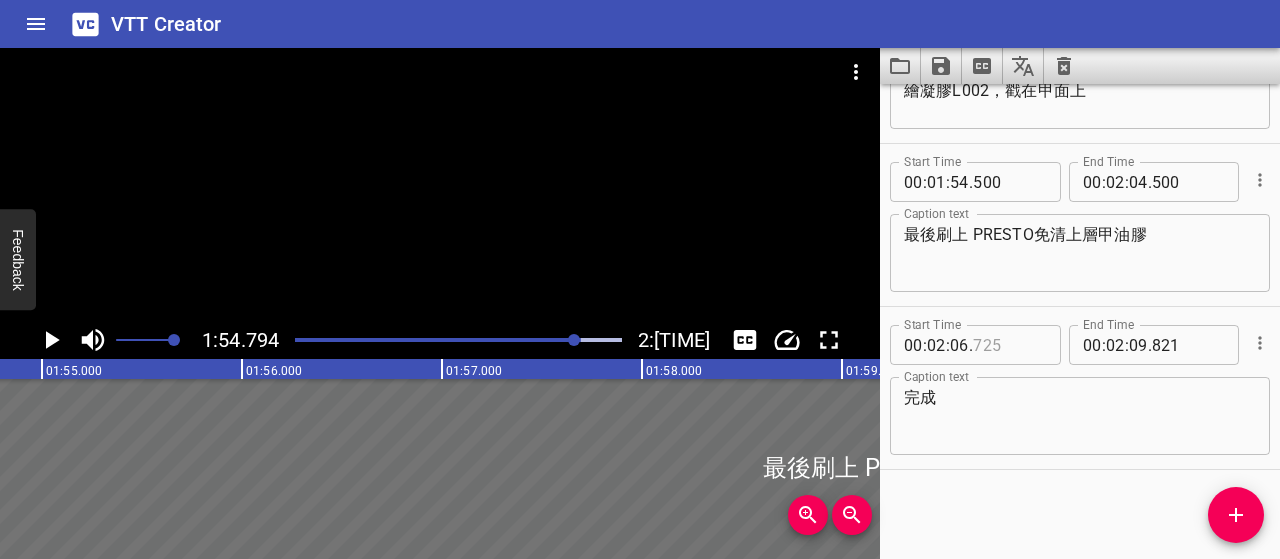 click at bounding box center [1009, 345] 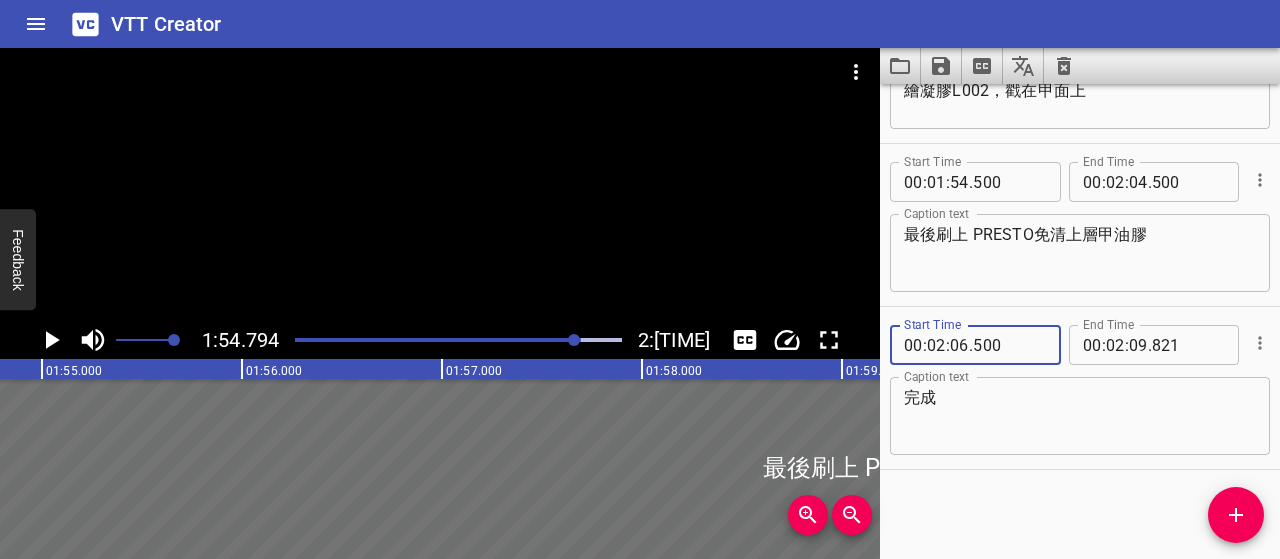 type on "500" 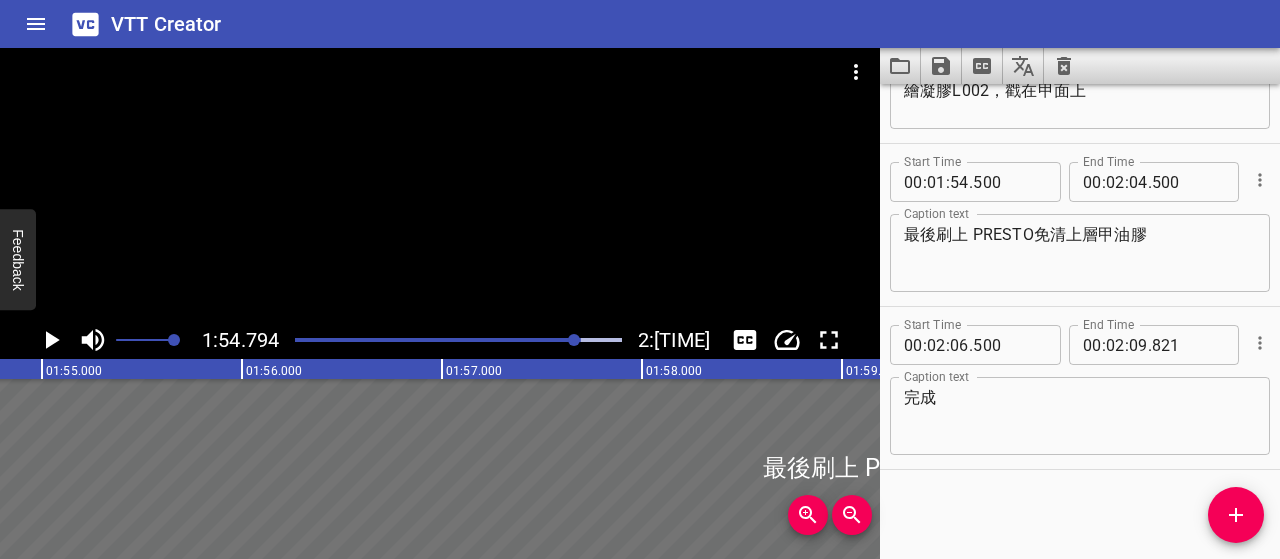 click on "." at bounding box center [1150, 345] 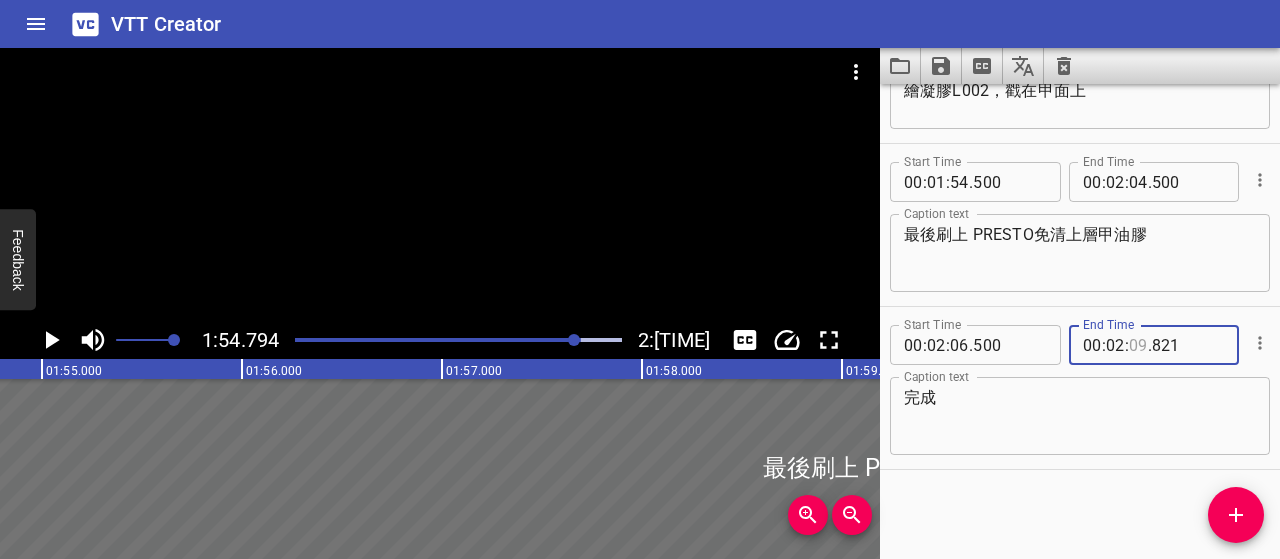 click at bounding box center (1138, 345) 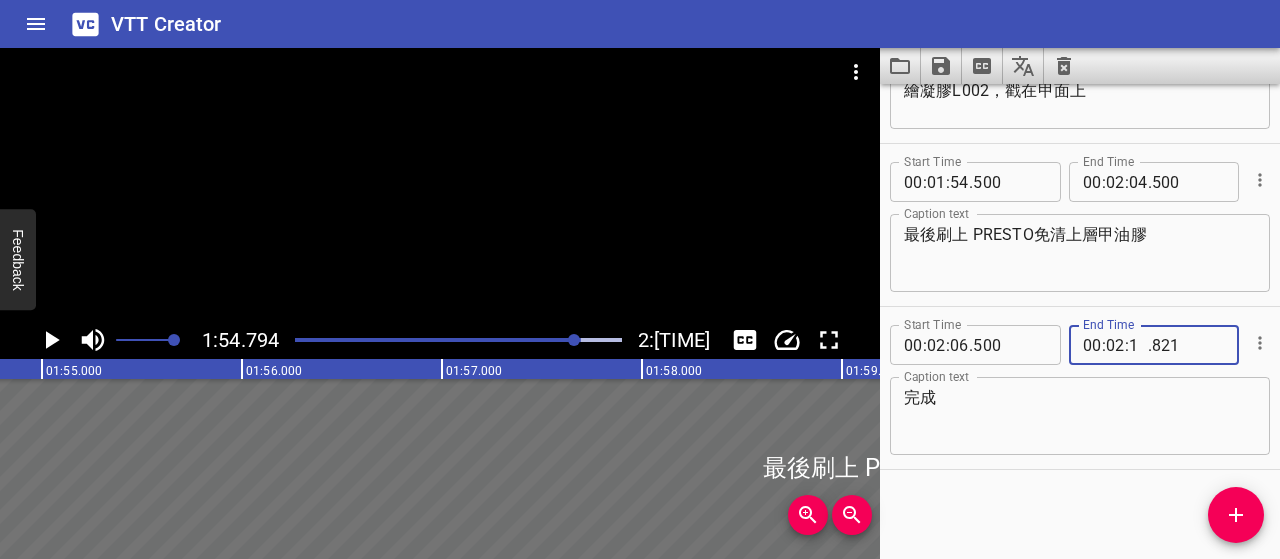 type on "10" 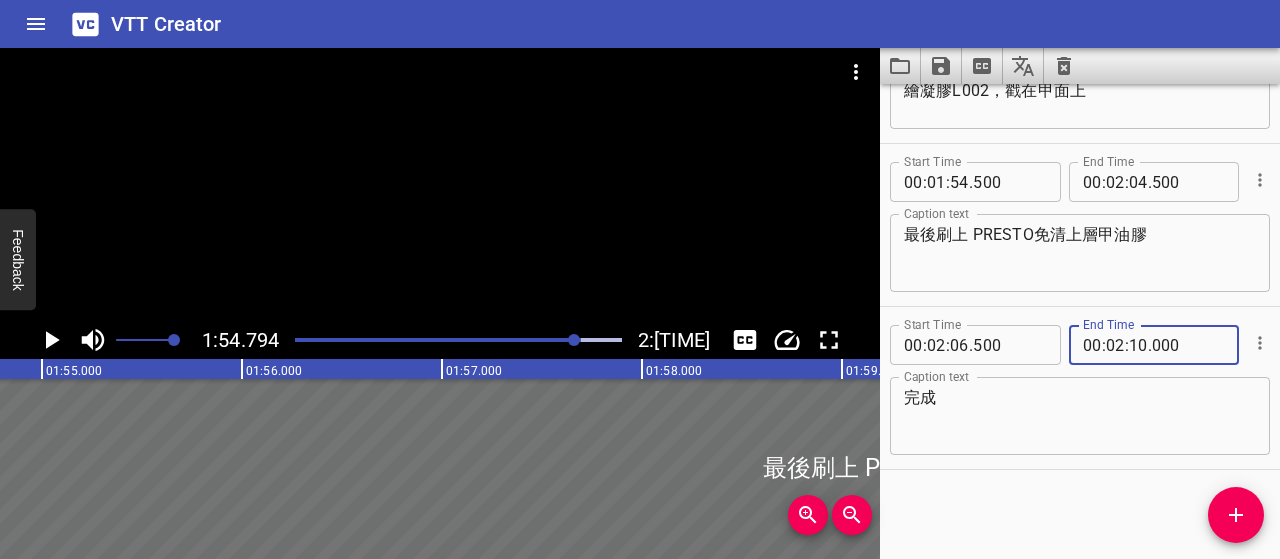 type on "000" 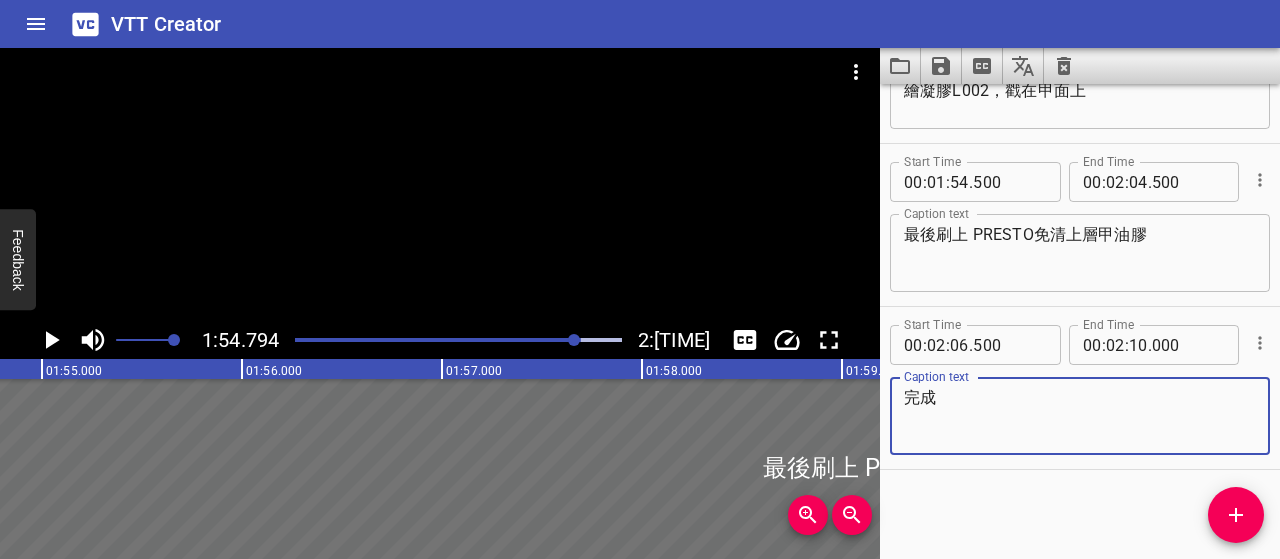 click 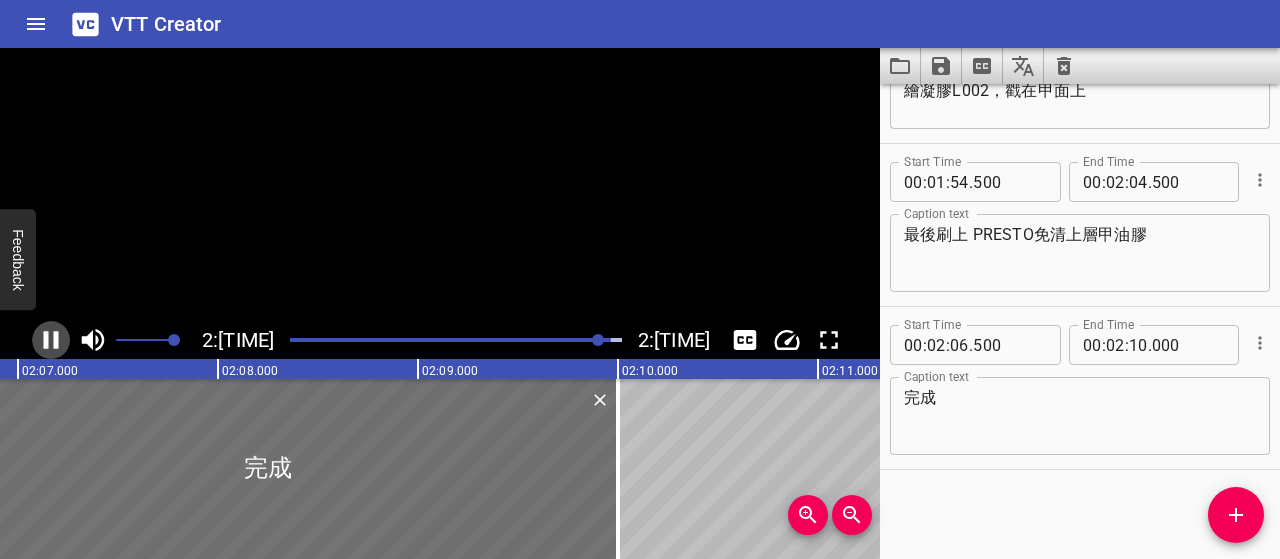 click 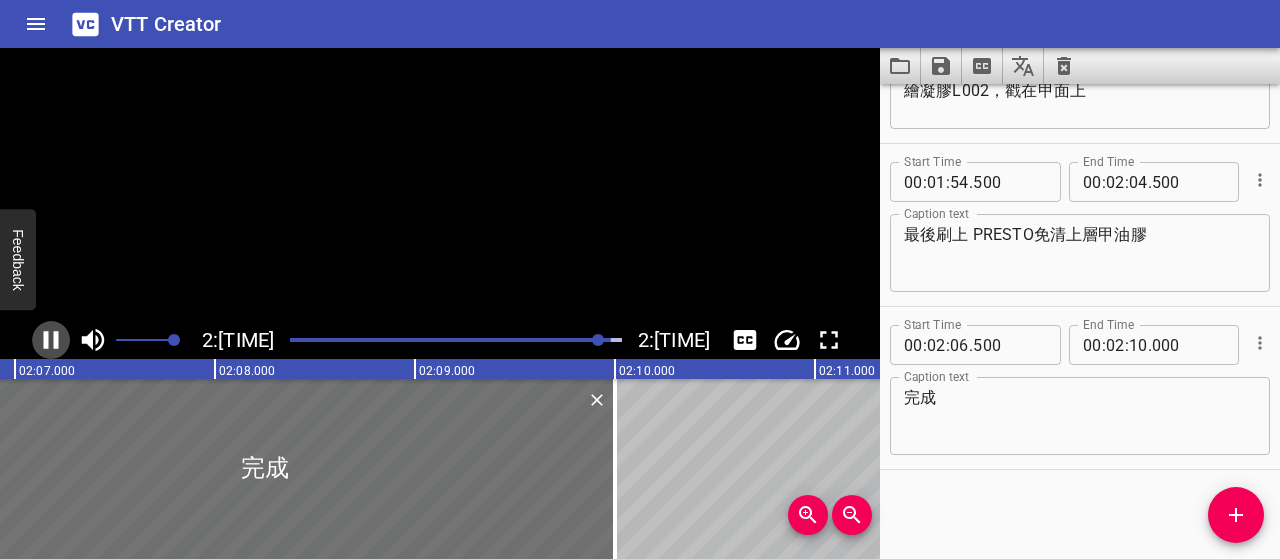 scroll, scrollTop: 0, scrollLeft: 25420, axis: horizontal 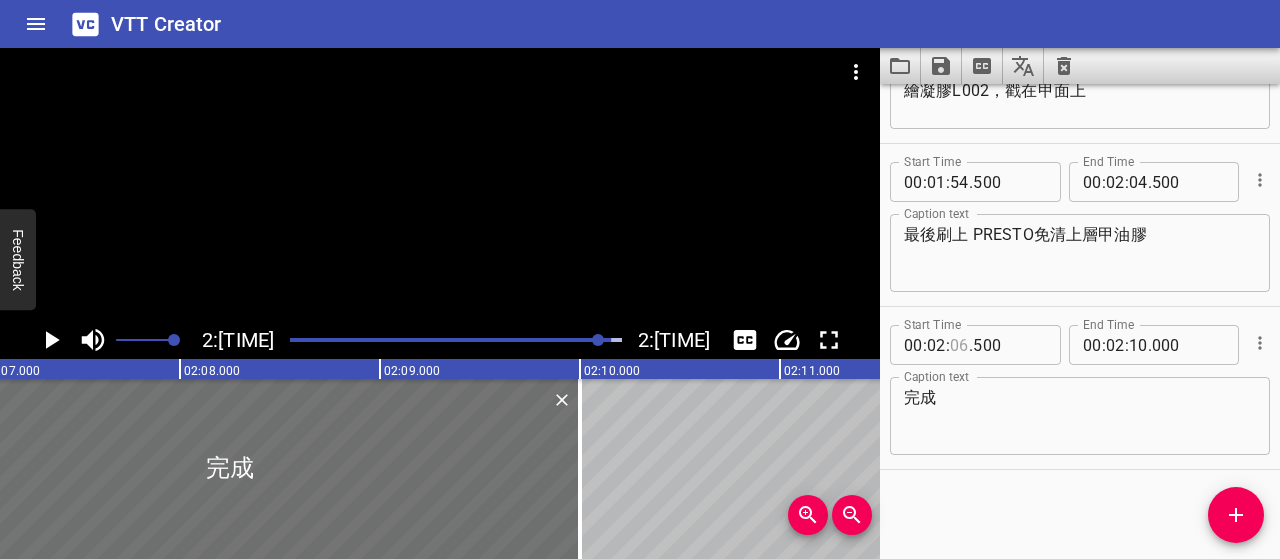 click at bounding box center [959, 345] 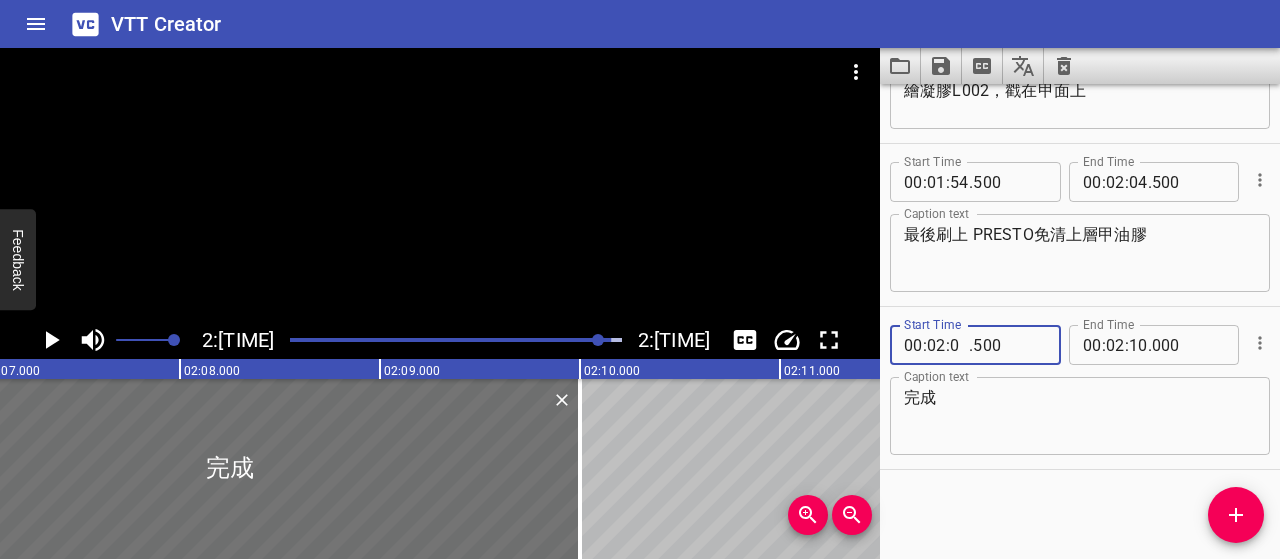type on "07" 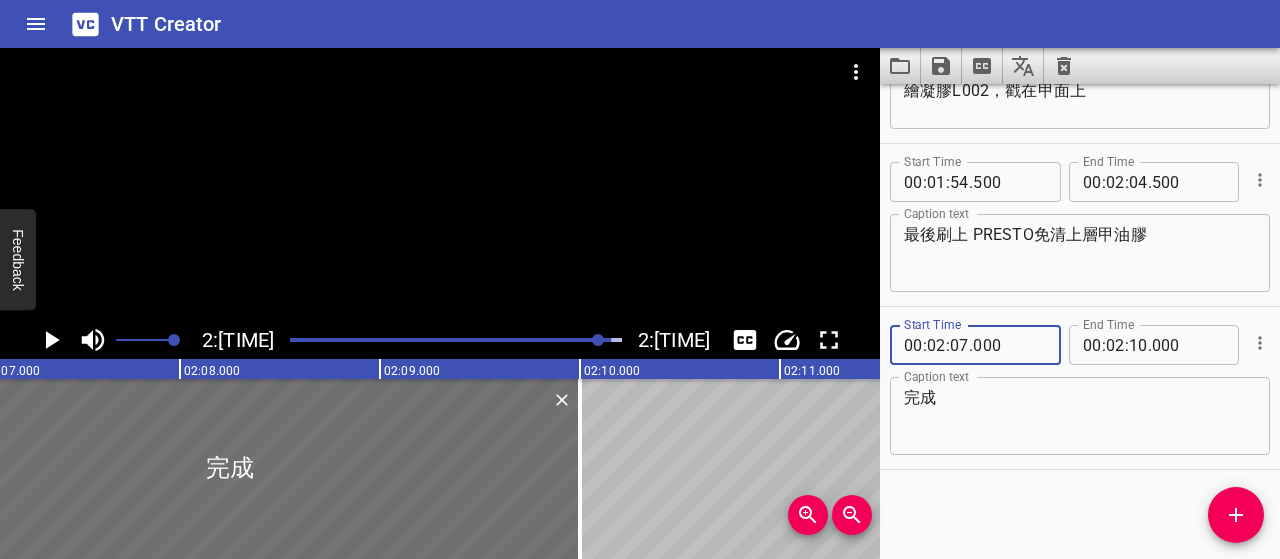type on "000" 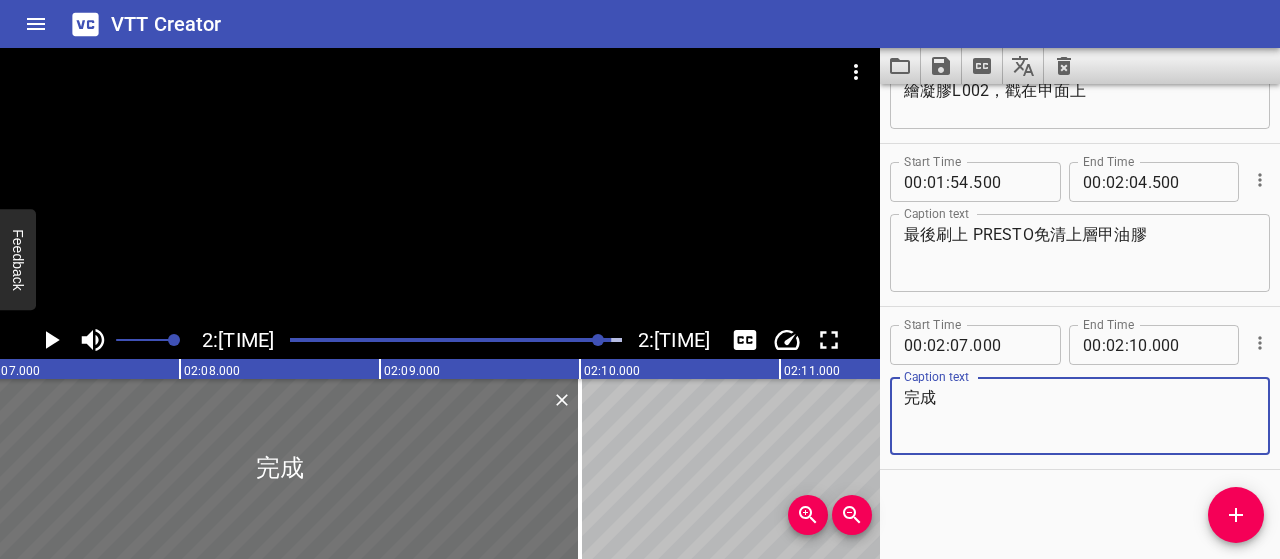 click on "完成" at bounding box center (1080, 416) 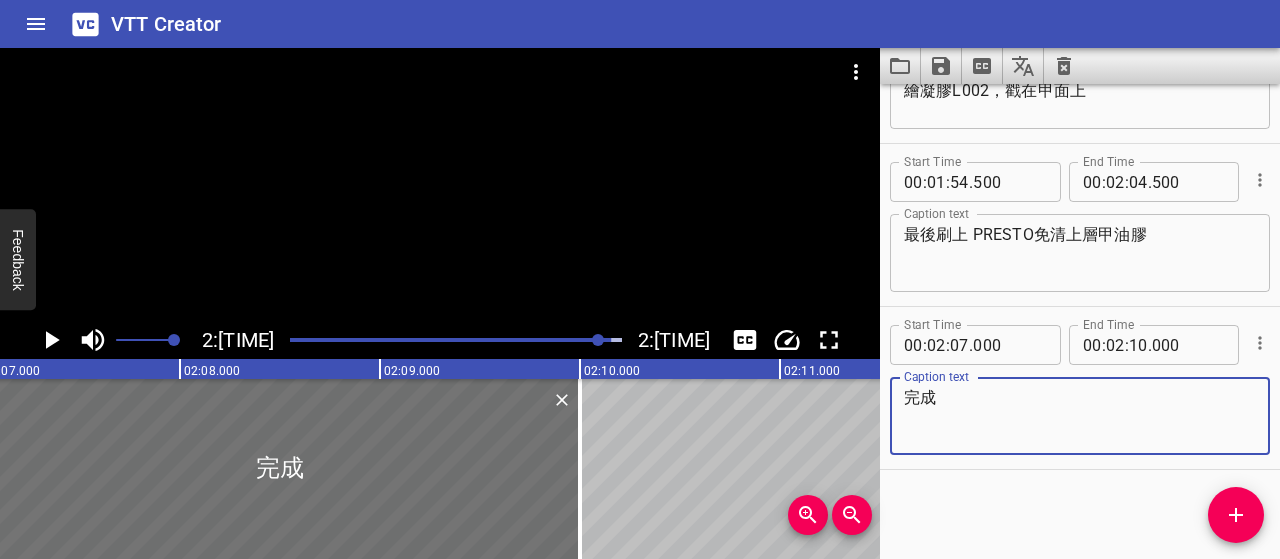 click 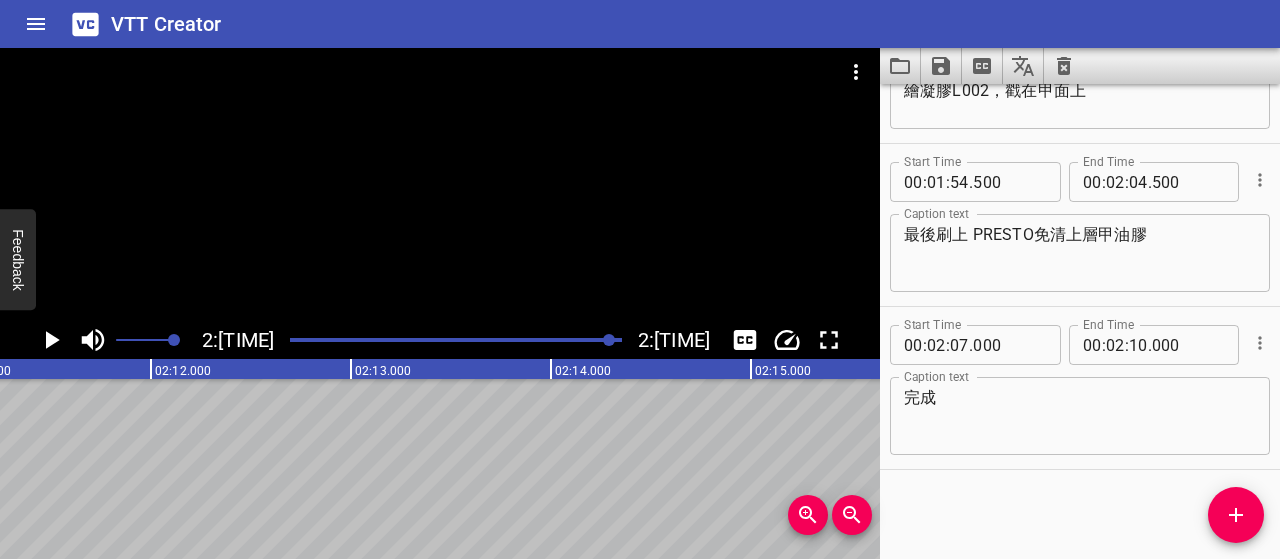 scroll, scrollTop: 0, scrollLeft: 26272, axis: horizontal 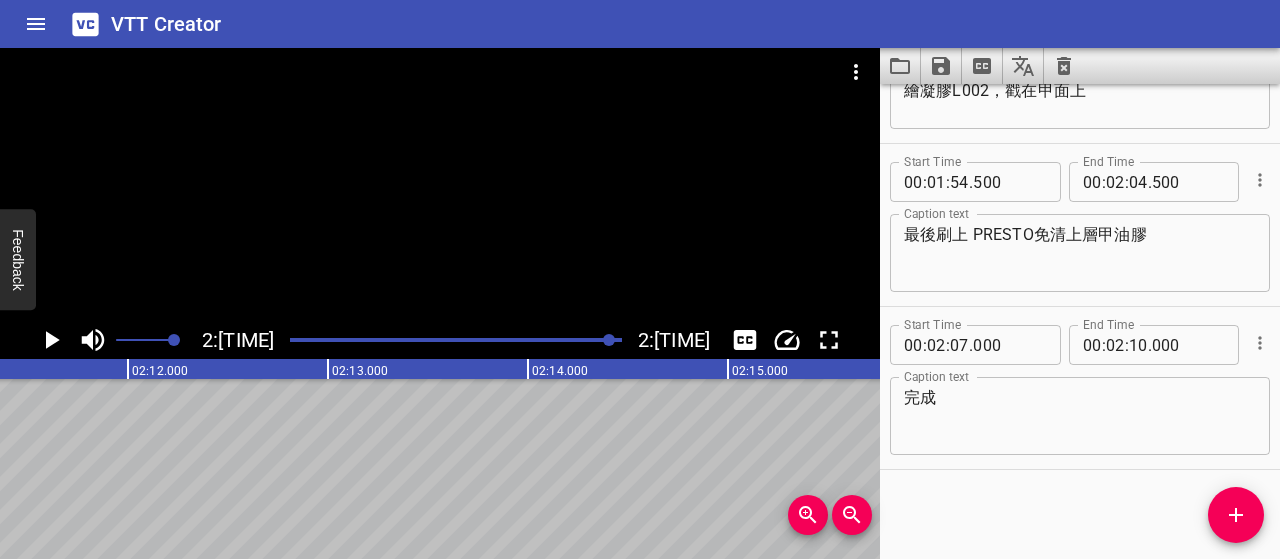 click on "完成" at bounding box center (1080, 416) 